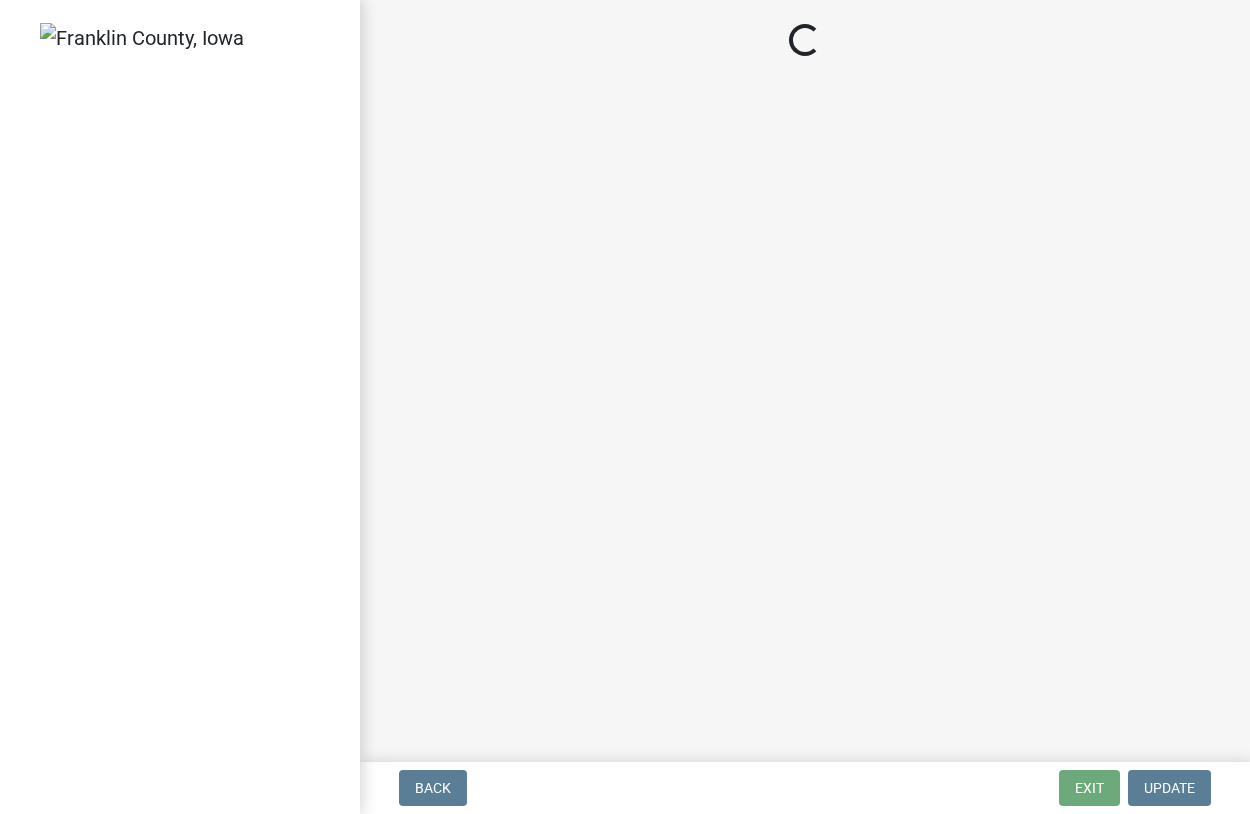scroll, scrollTop: 0, scrollLeft: 0, axis: both 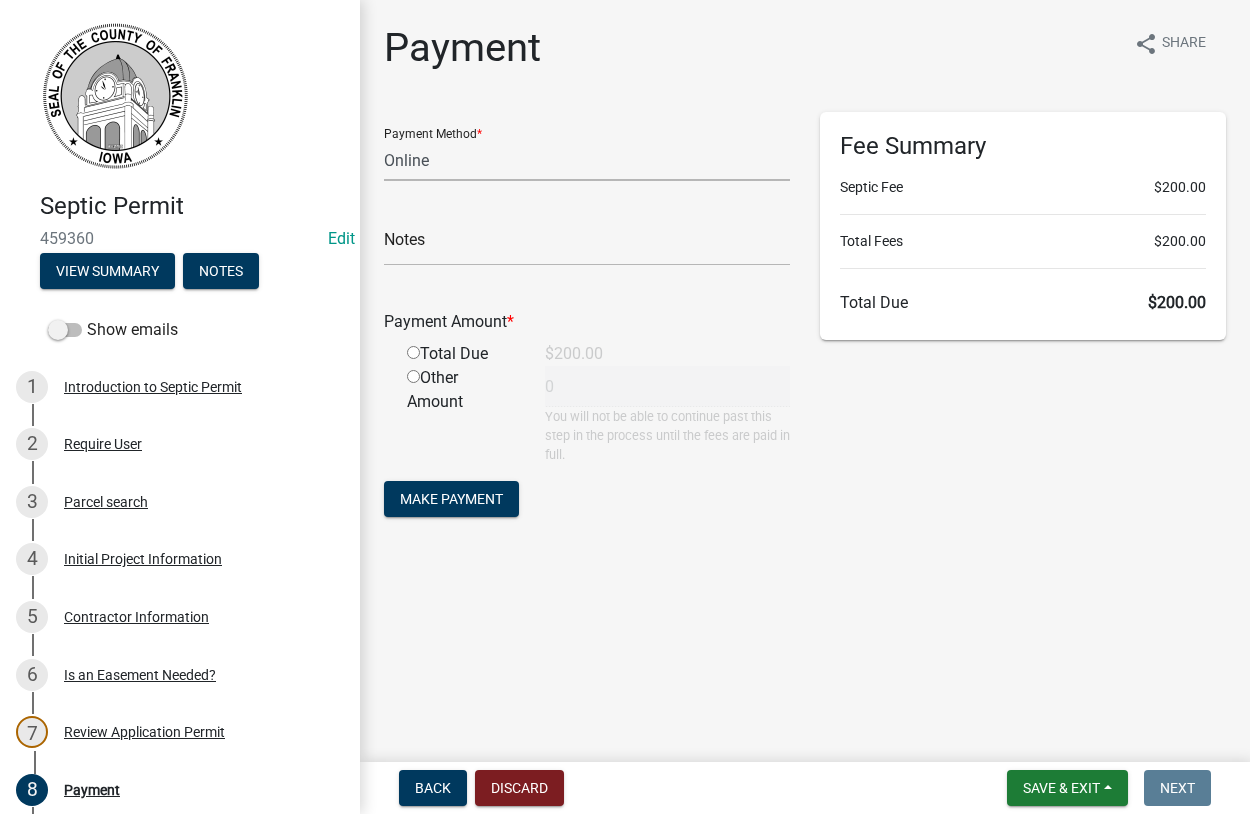 click on "Credit Card POS Check Cash Online" 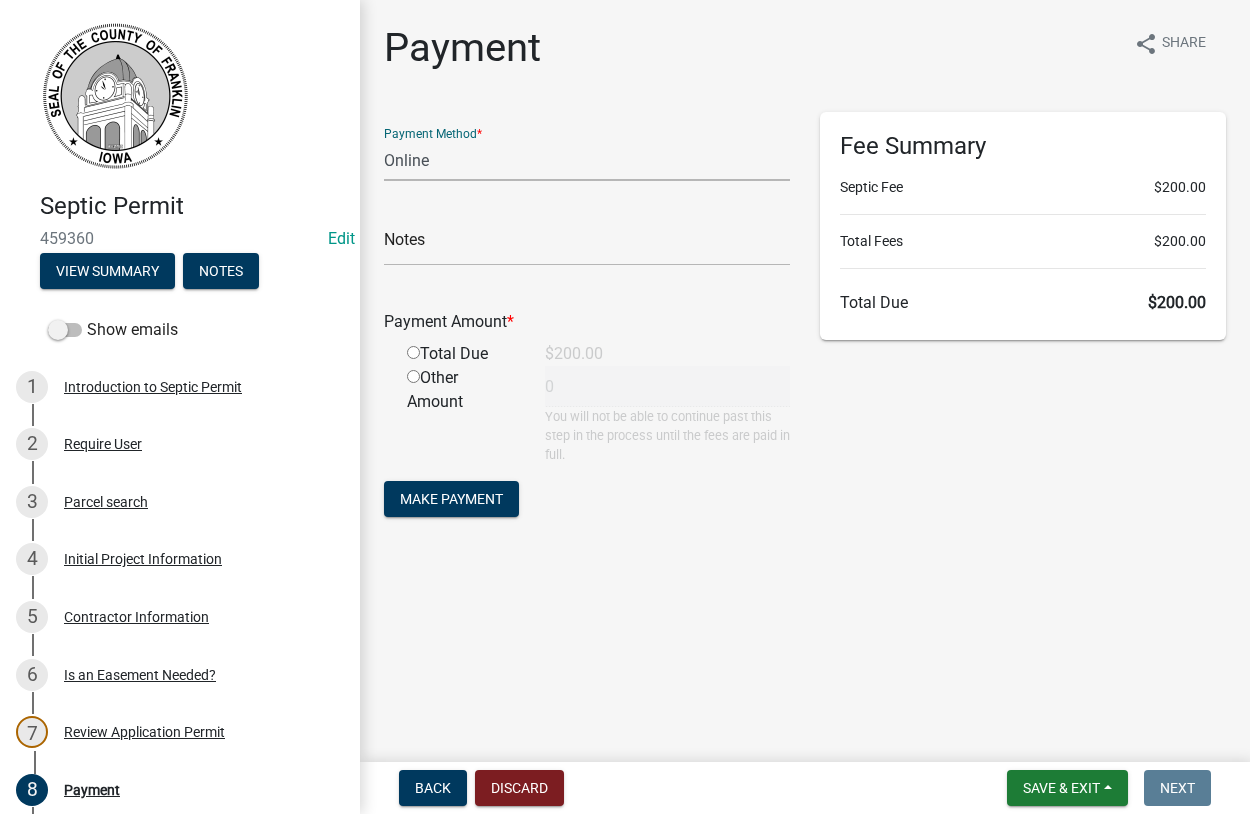 select on "1: 0" 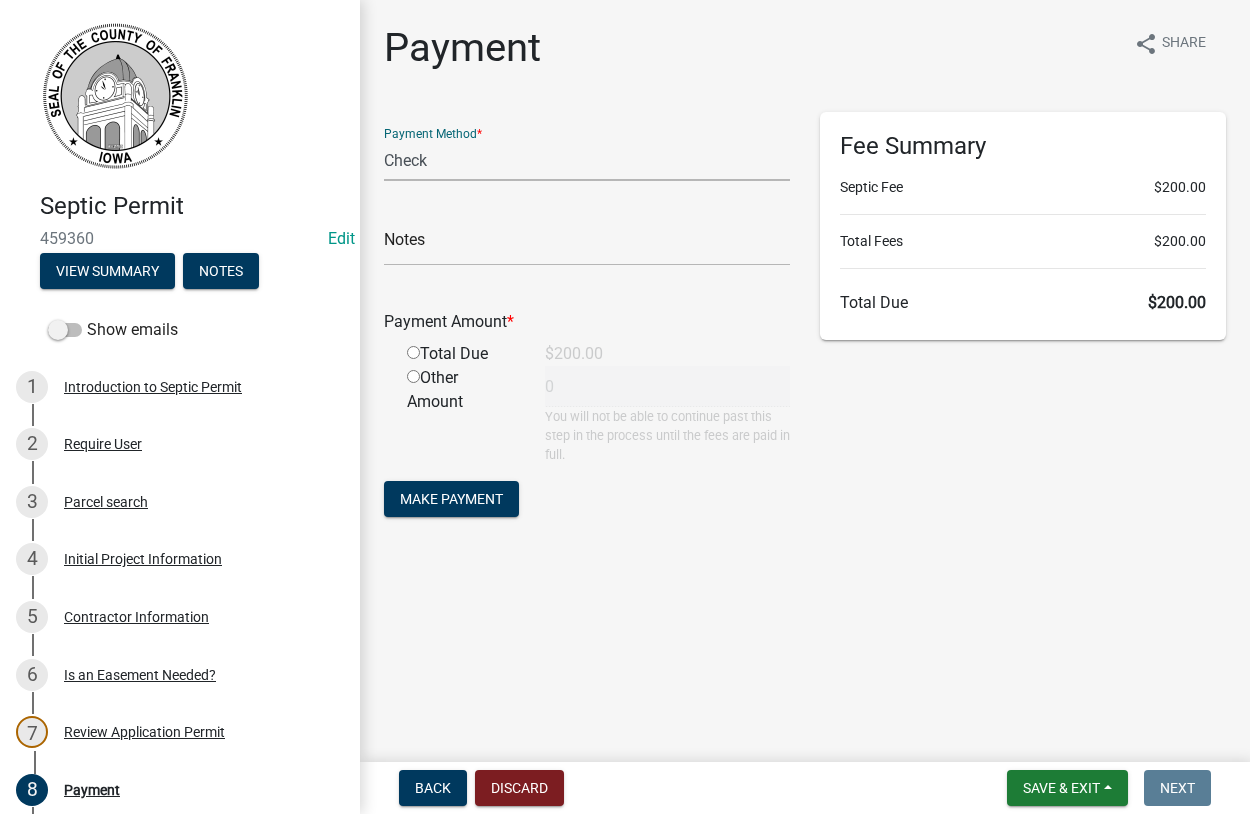 click on "Check" 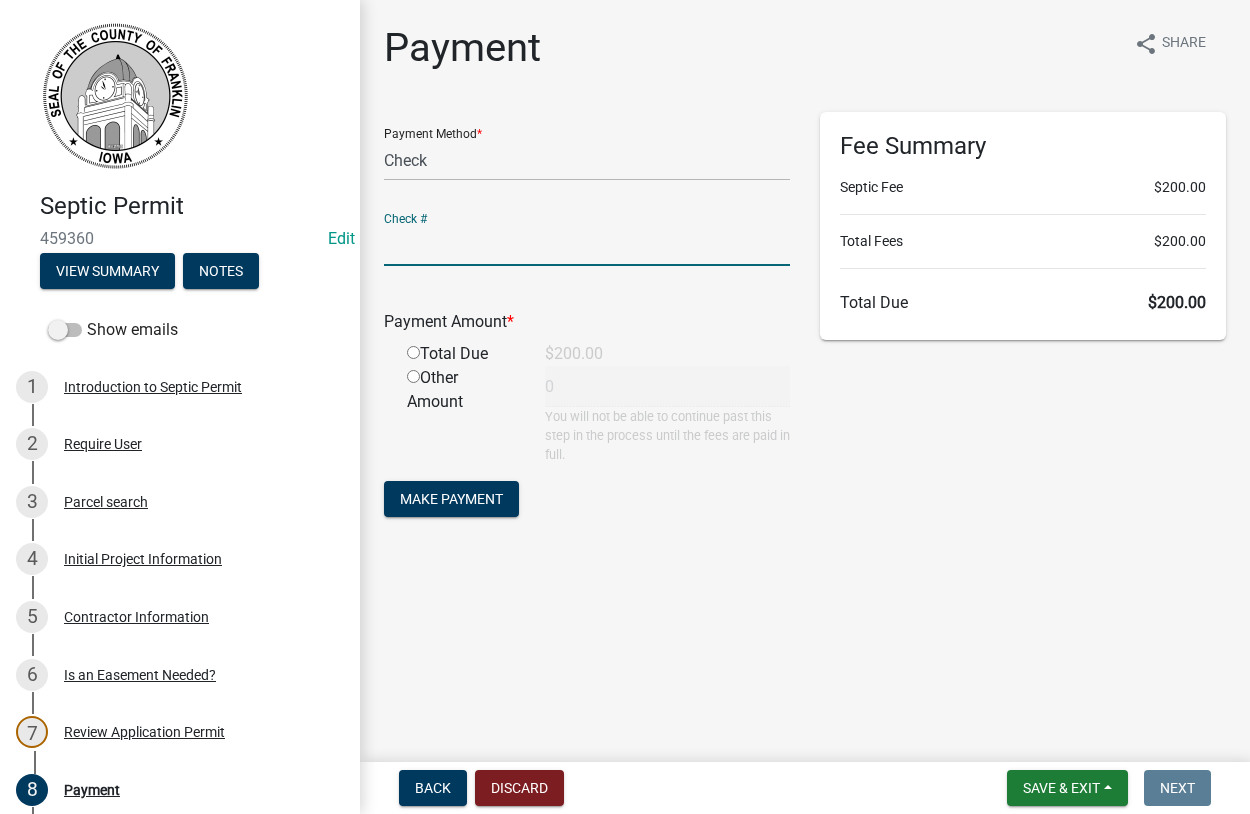click 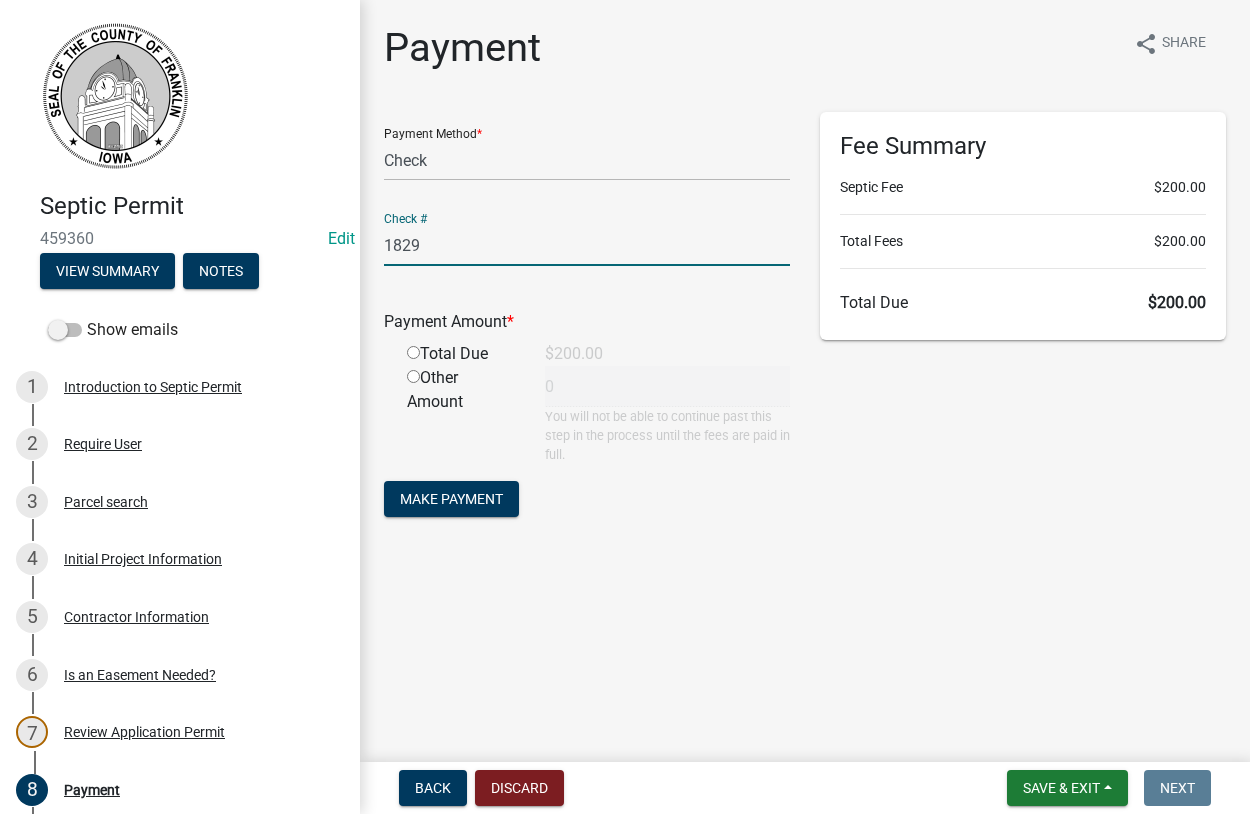 type on "1829" 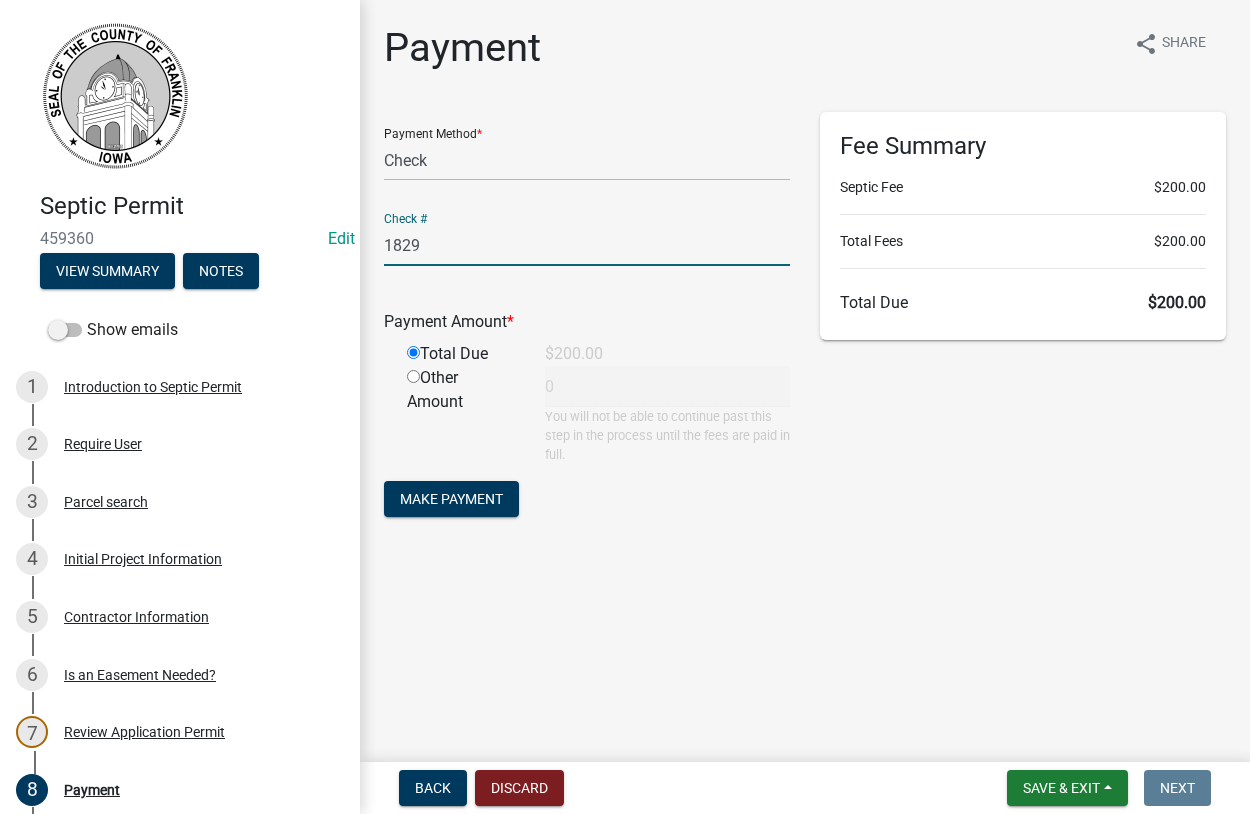 type on "200" 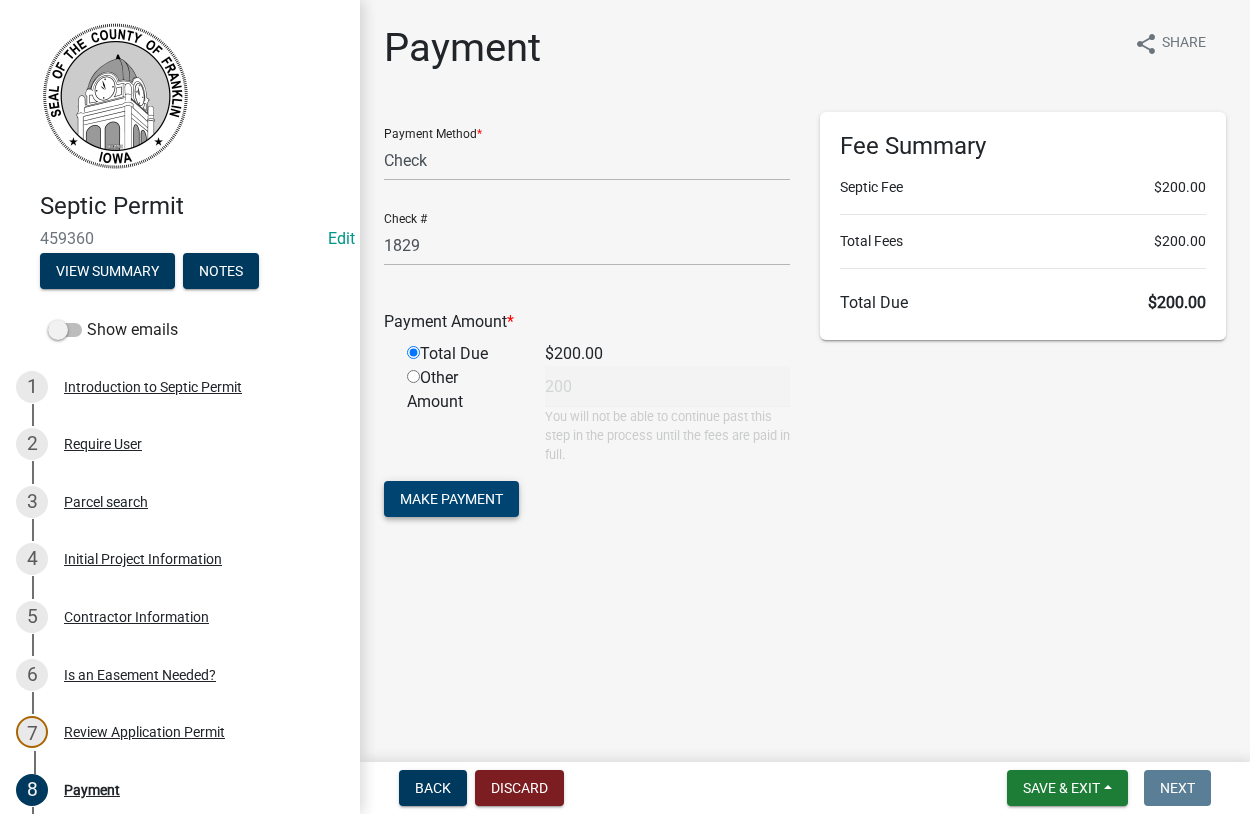 click on "Make Payment" 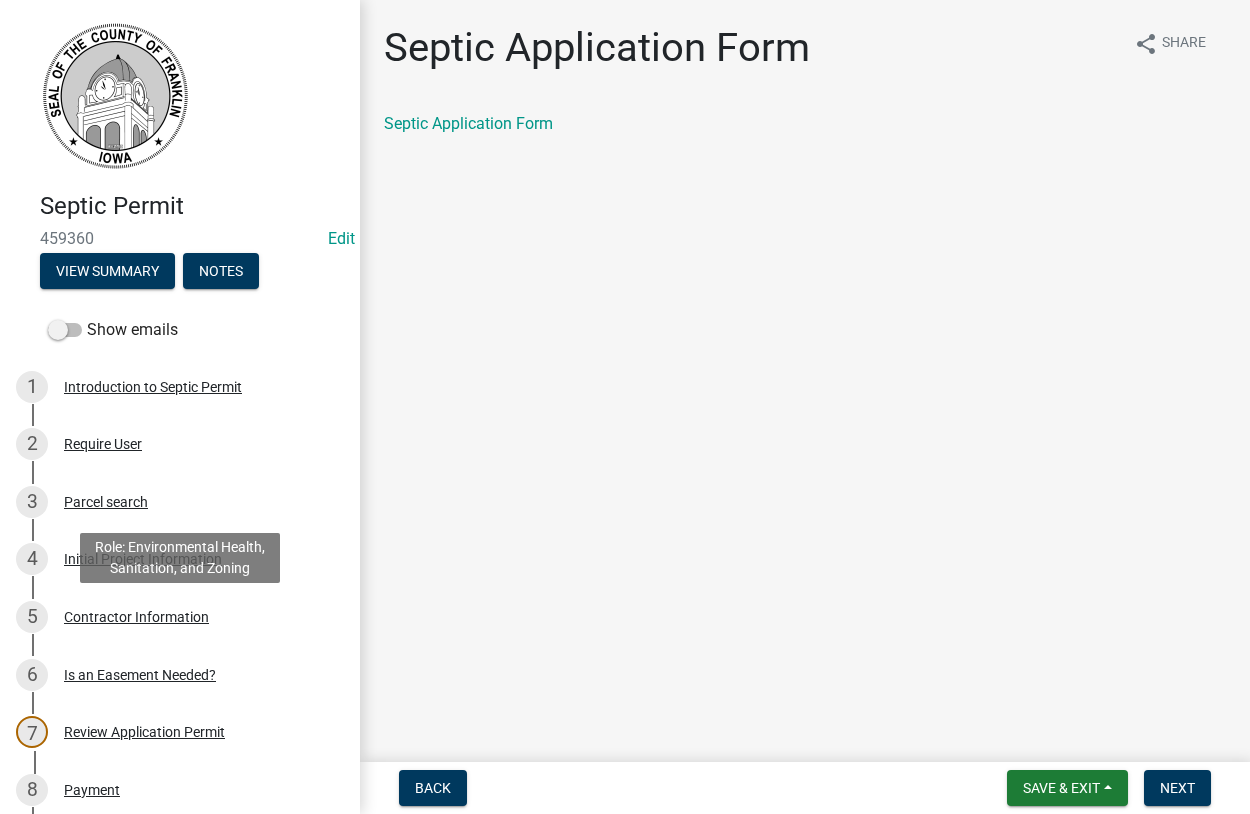 scroll, scrollTop: 363, scrollLeft: 0, axis: vertical 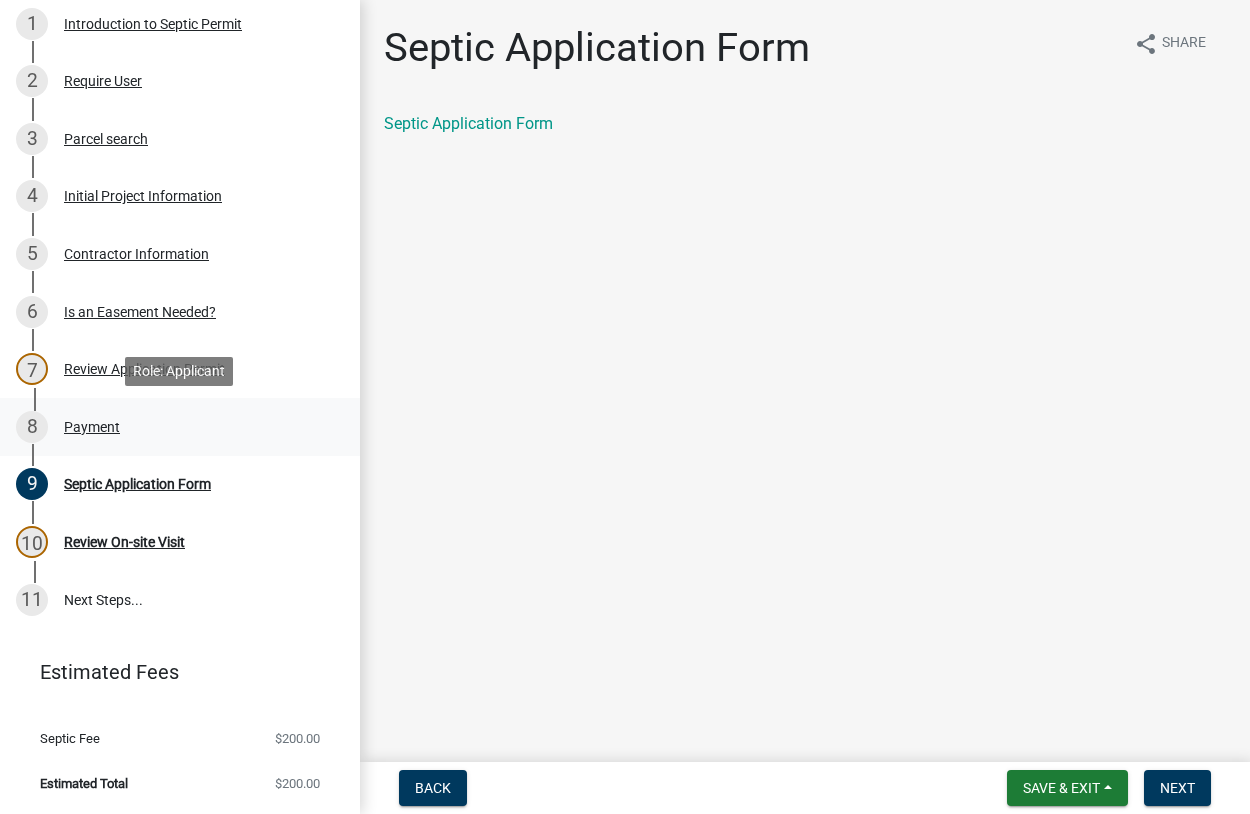 click on "Payment" at bounding box center [92, 427] 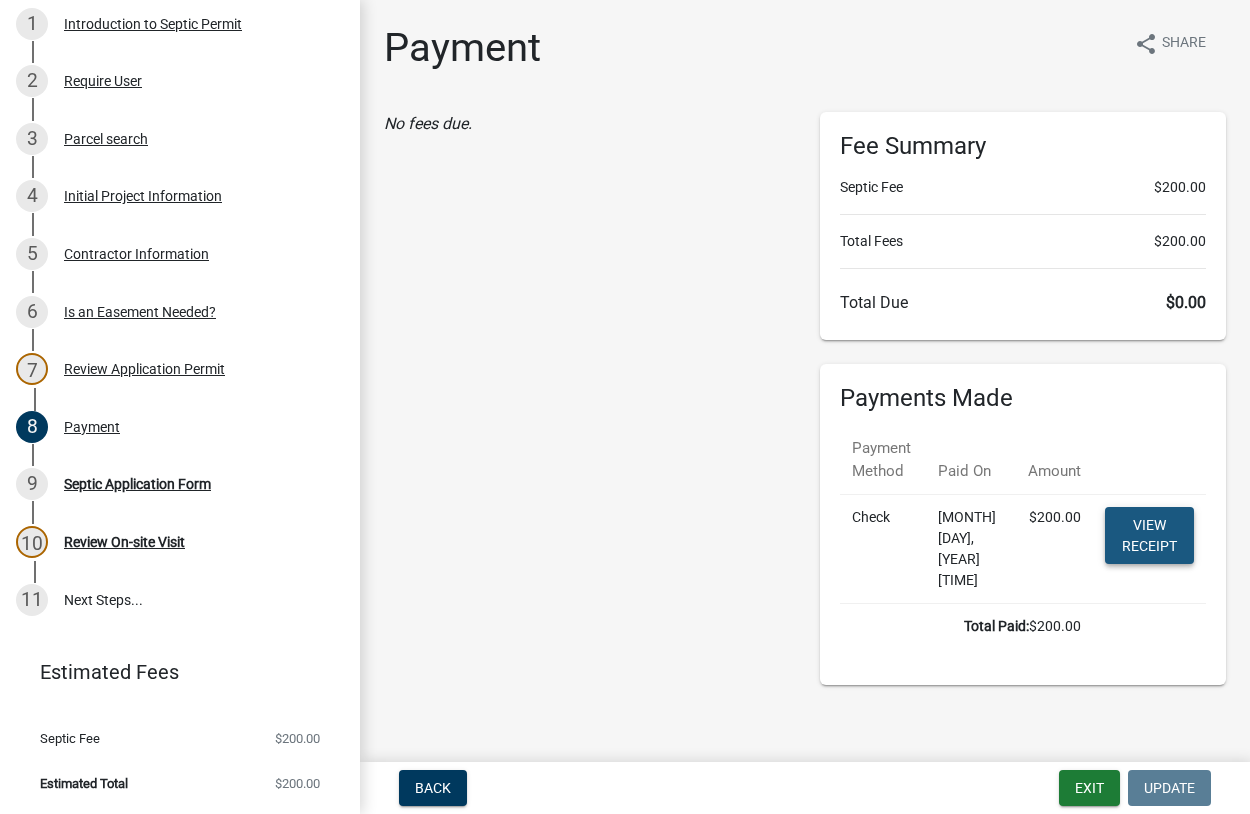 click on "View receipt" 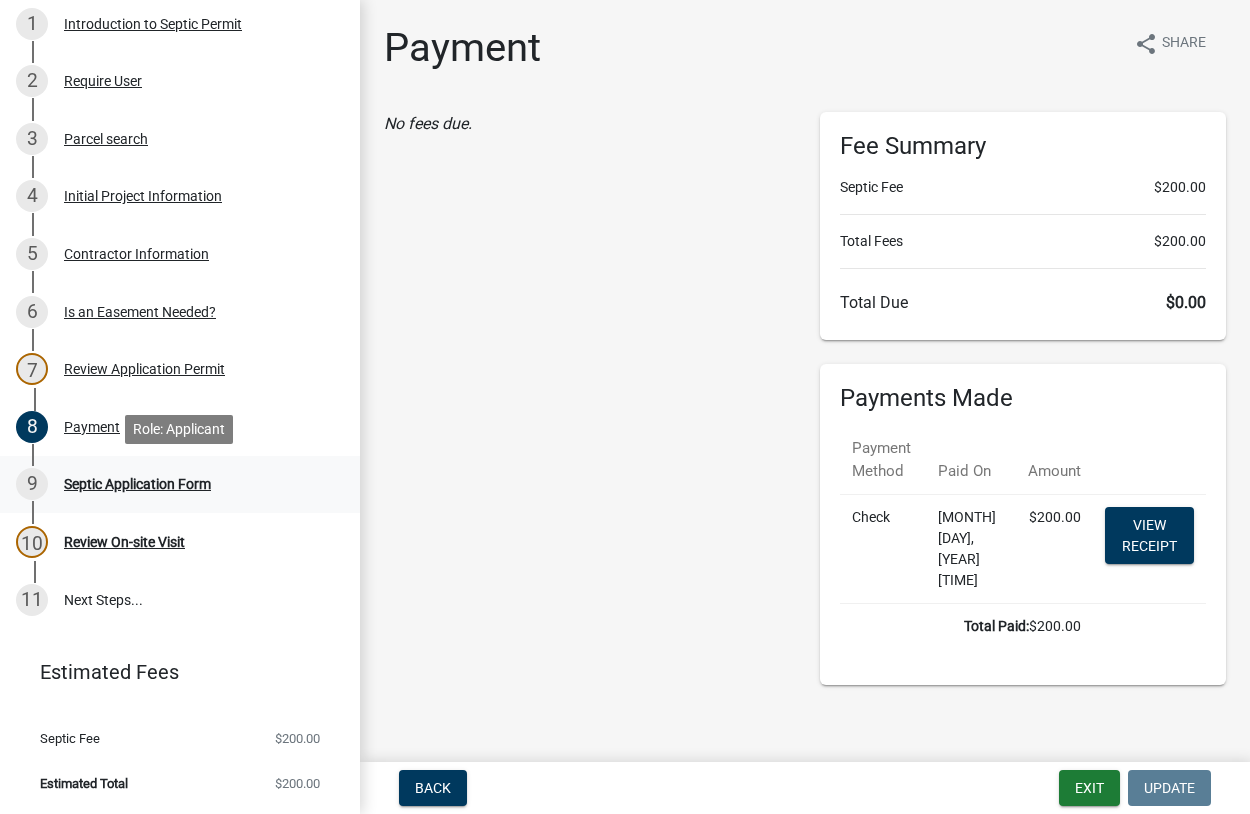 click on "Septic Application Form" at bounding box center (137, 484) 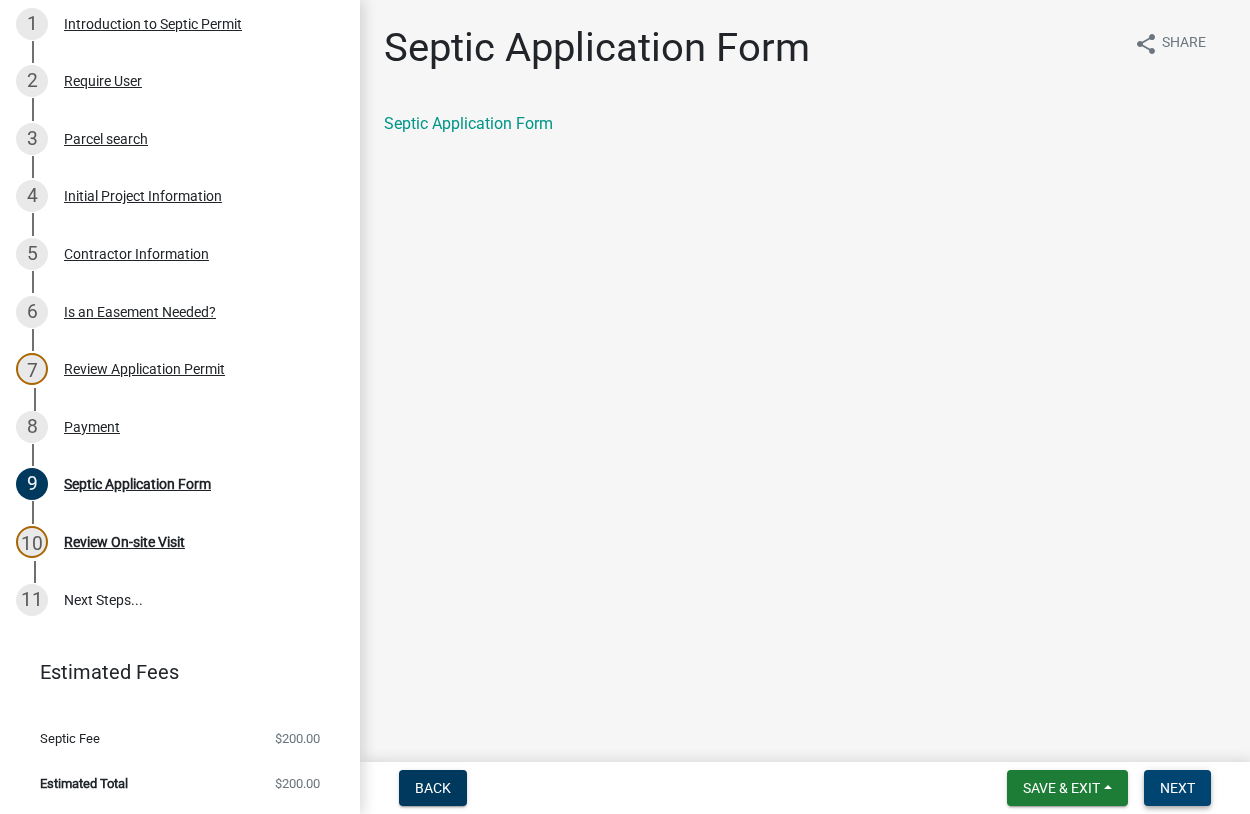 click on "Next" at bounding box center (1177, 788) 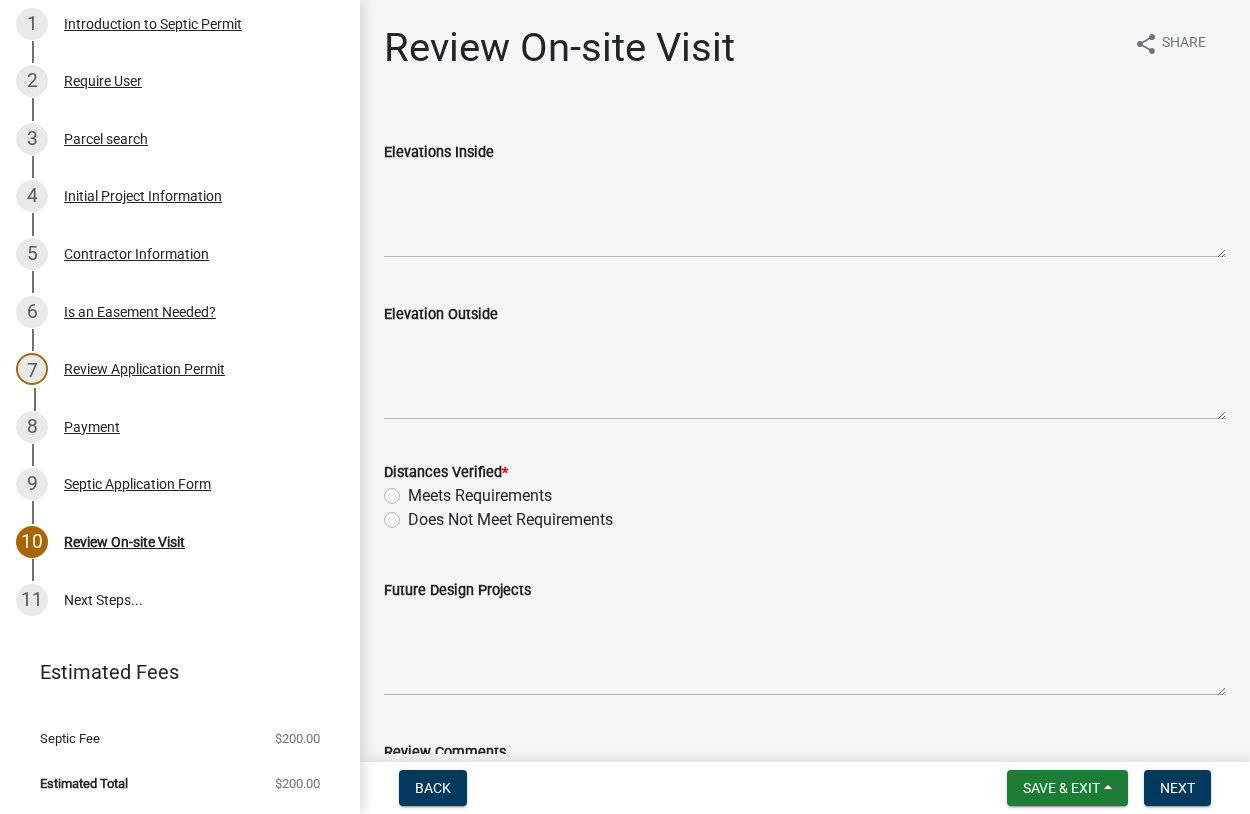 click on "Meets Requirements" 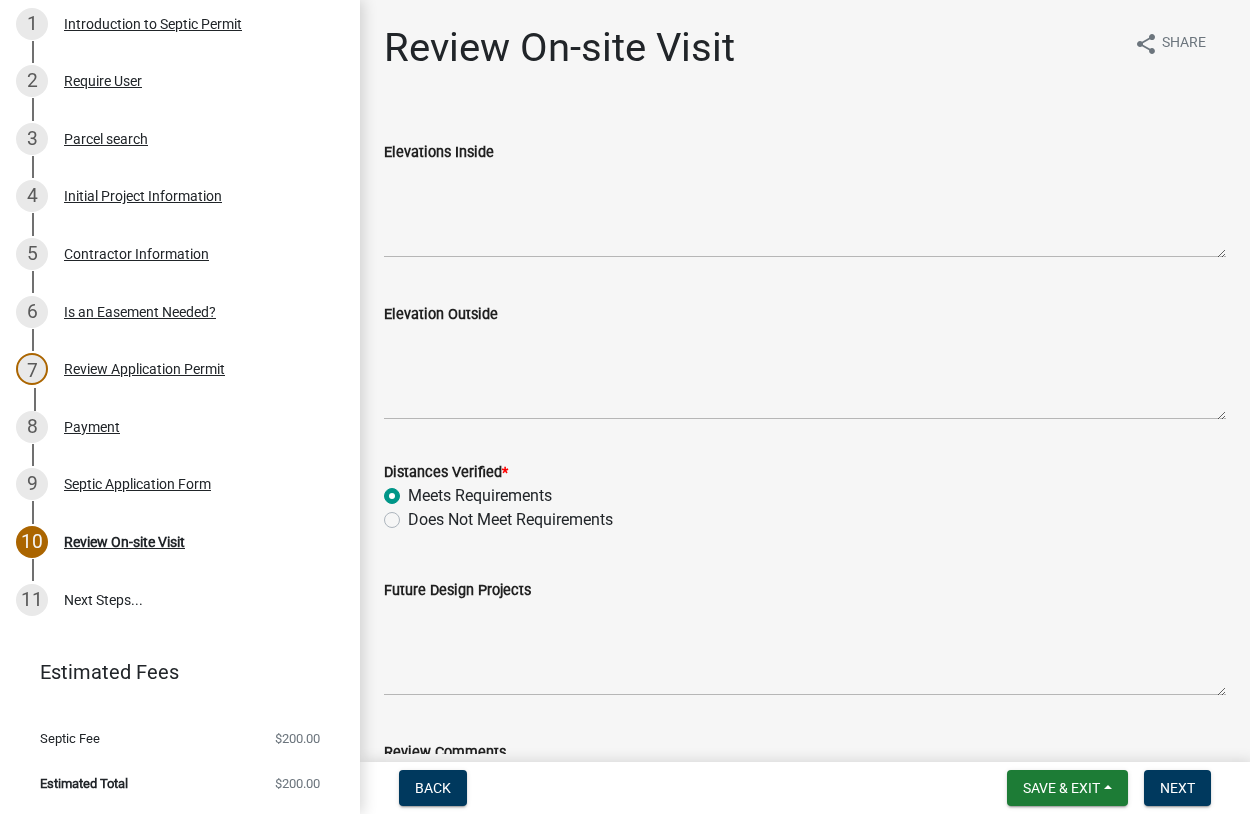 radio on "true" 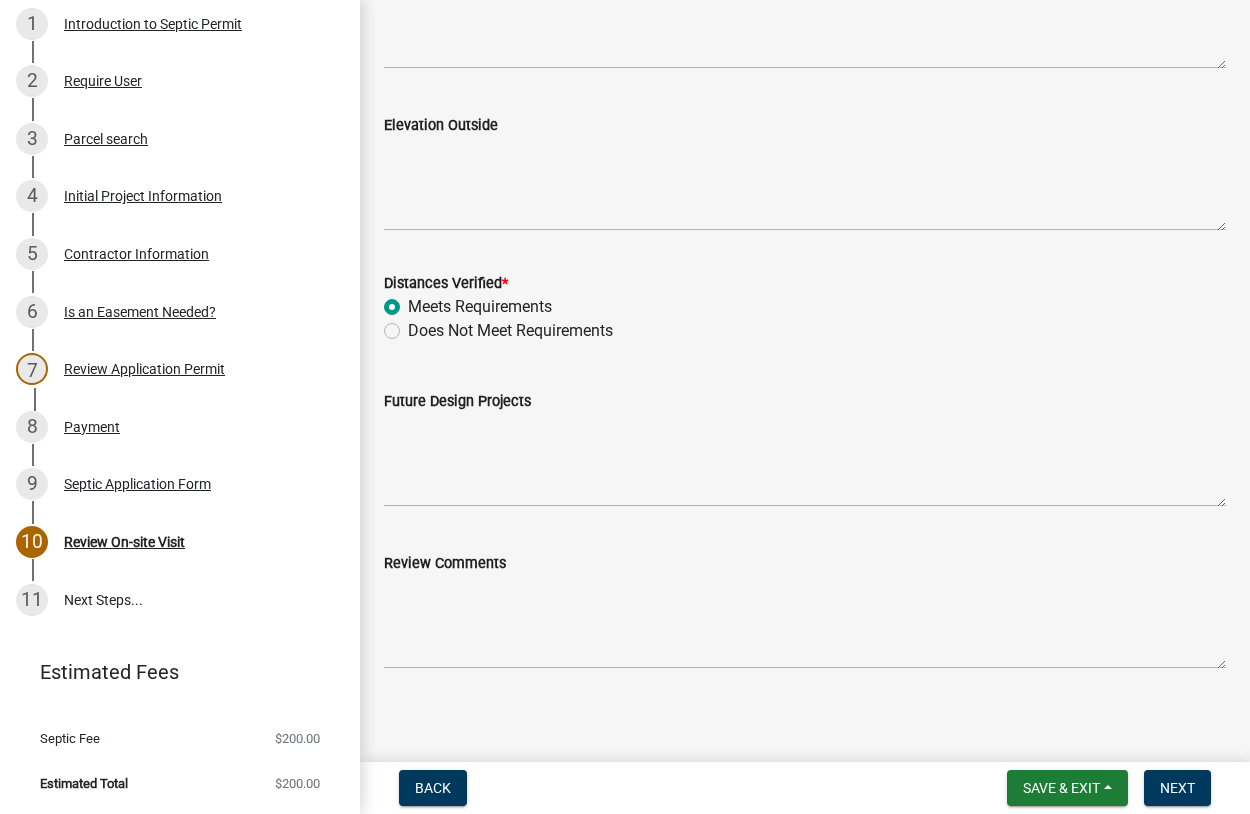 scroll, scrollTop: 198, scrollLeft: 0, axis: vertical 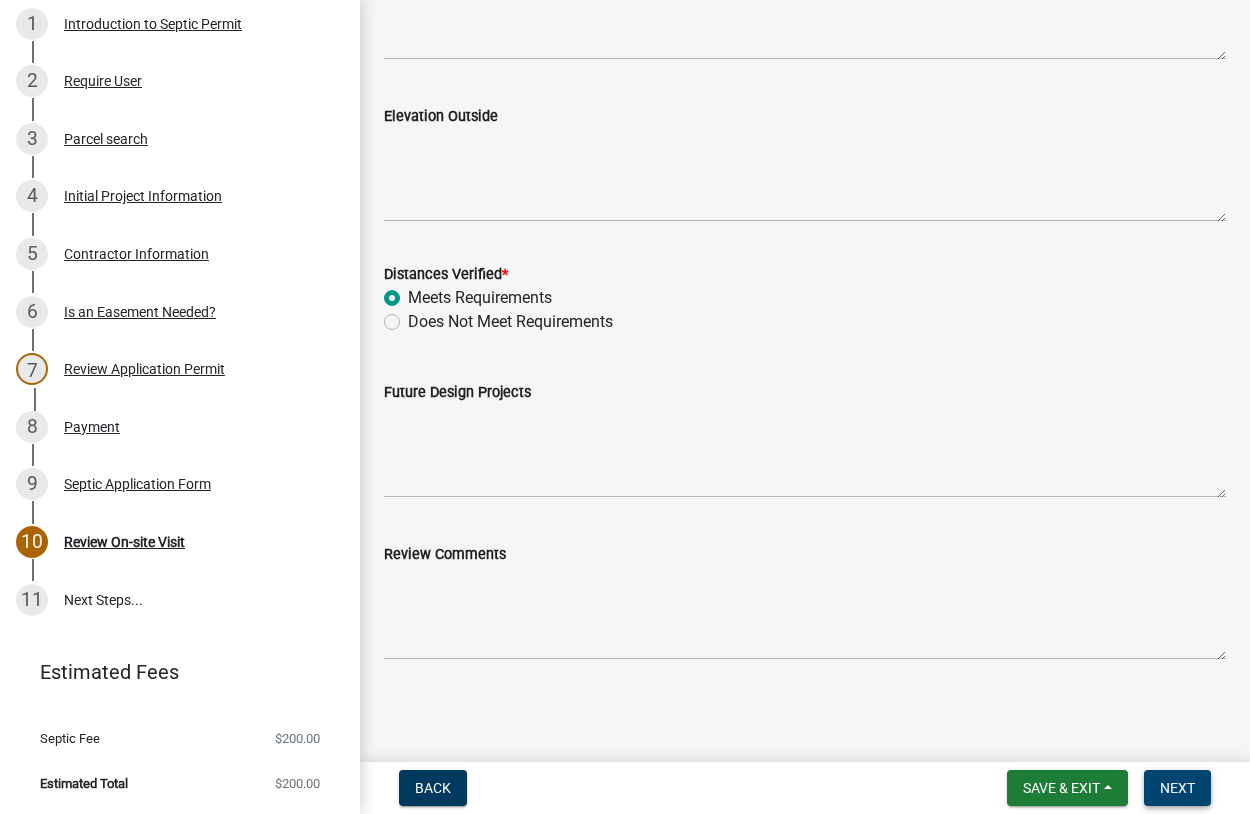 click on "Next" at bounding box center (1177, 788) 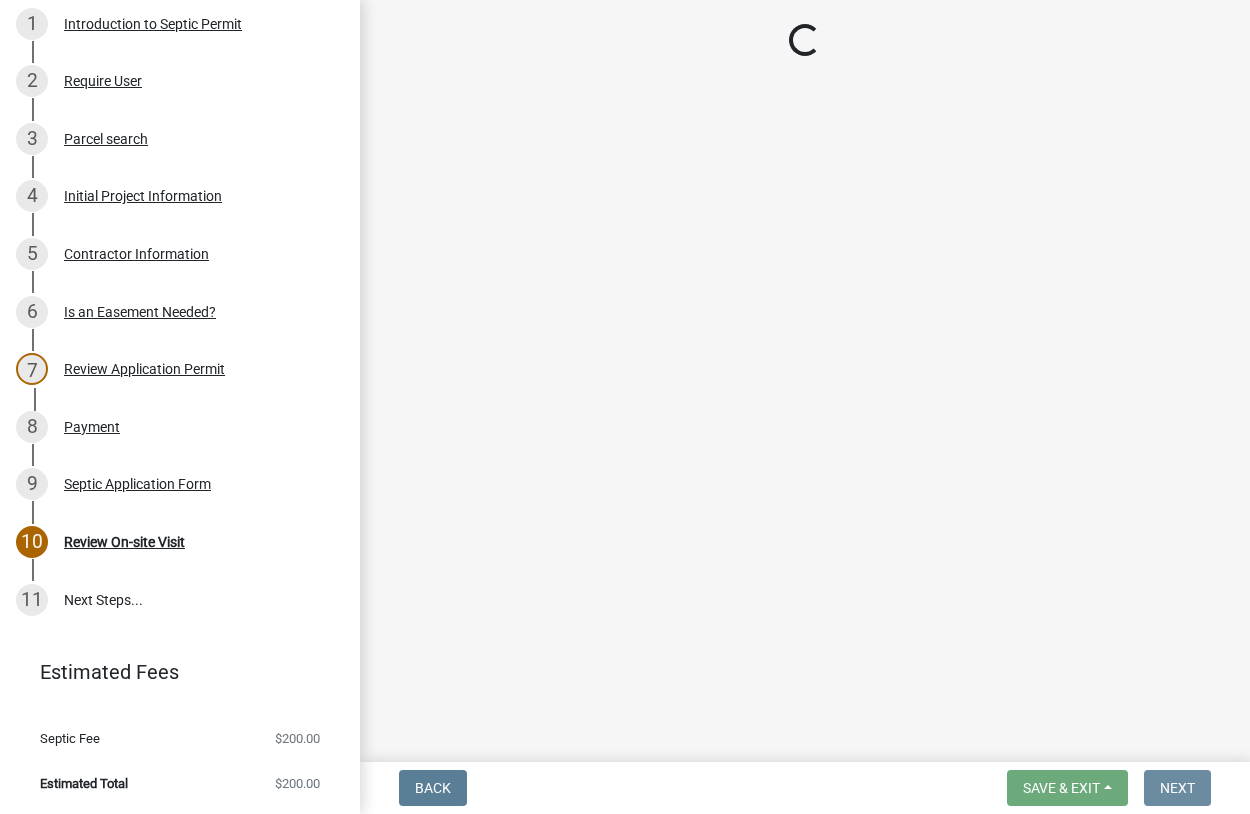 scroll, scrollTop: 0, scrollLeft: 0, axis: both 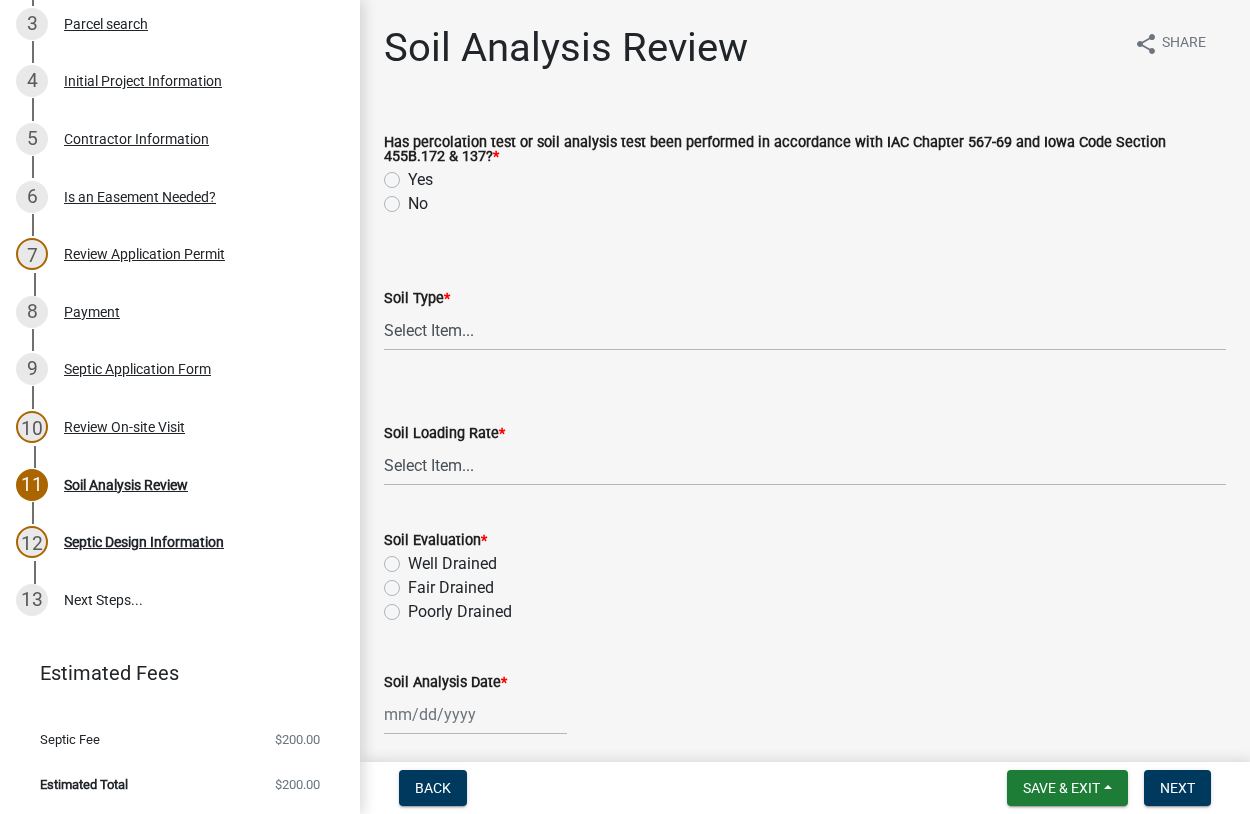 click on "Yes" 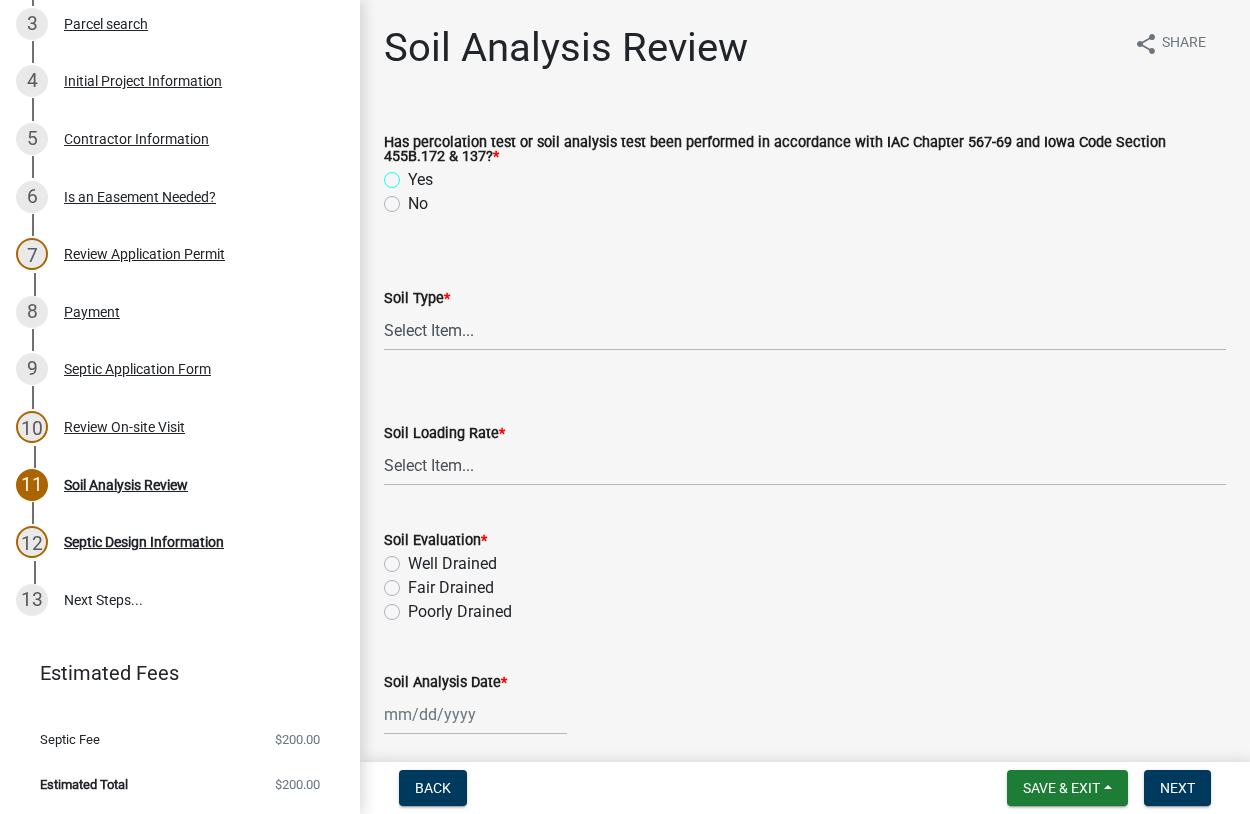 click on "Yes" at bounding box center [414, 174] 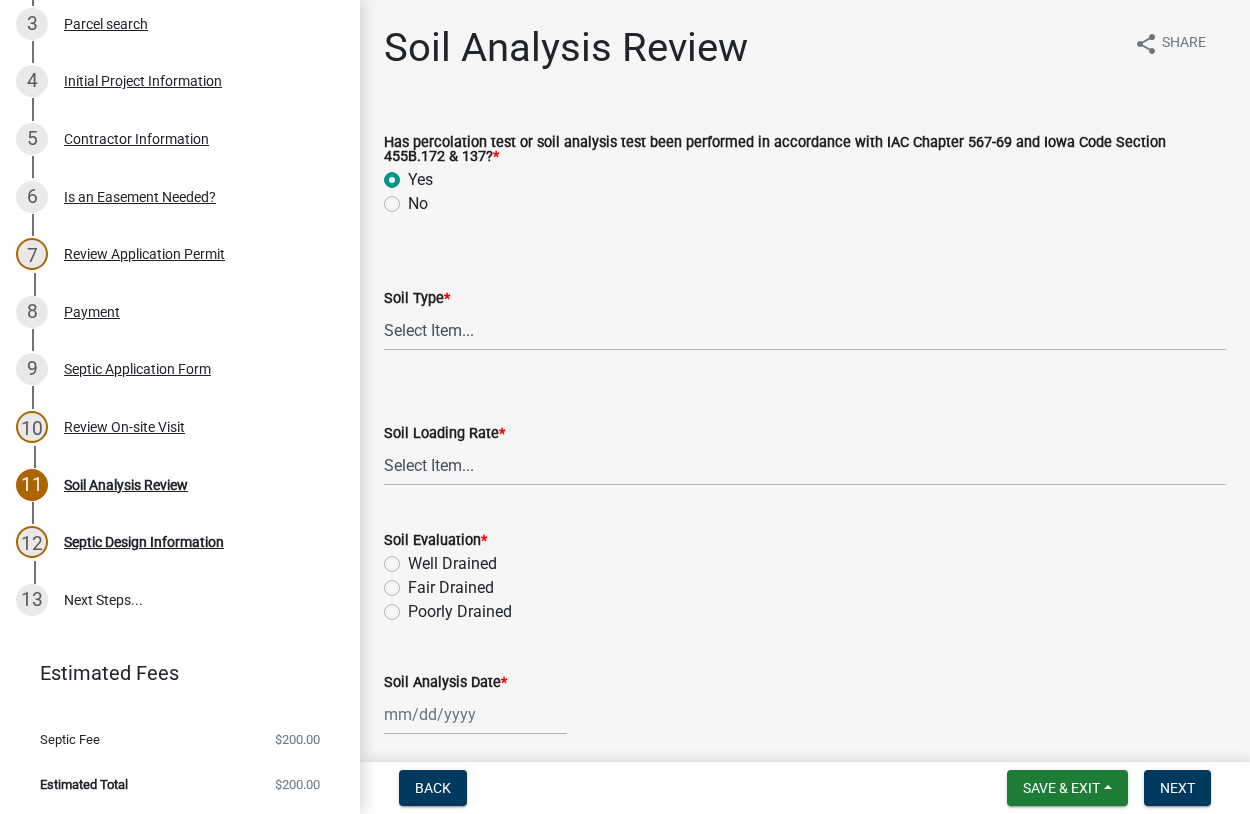 radio on "true" 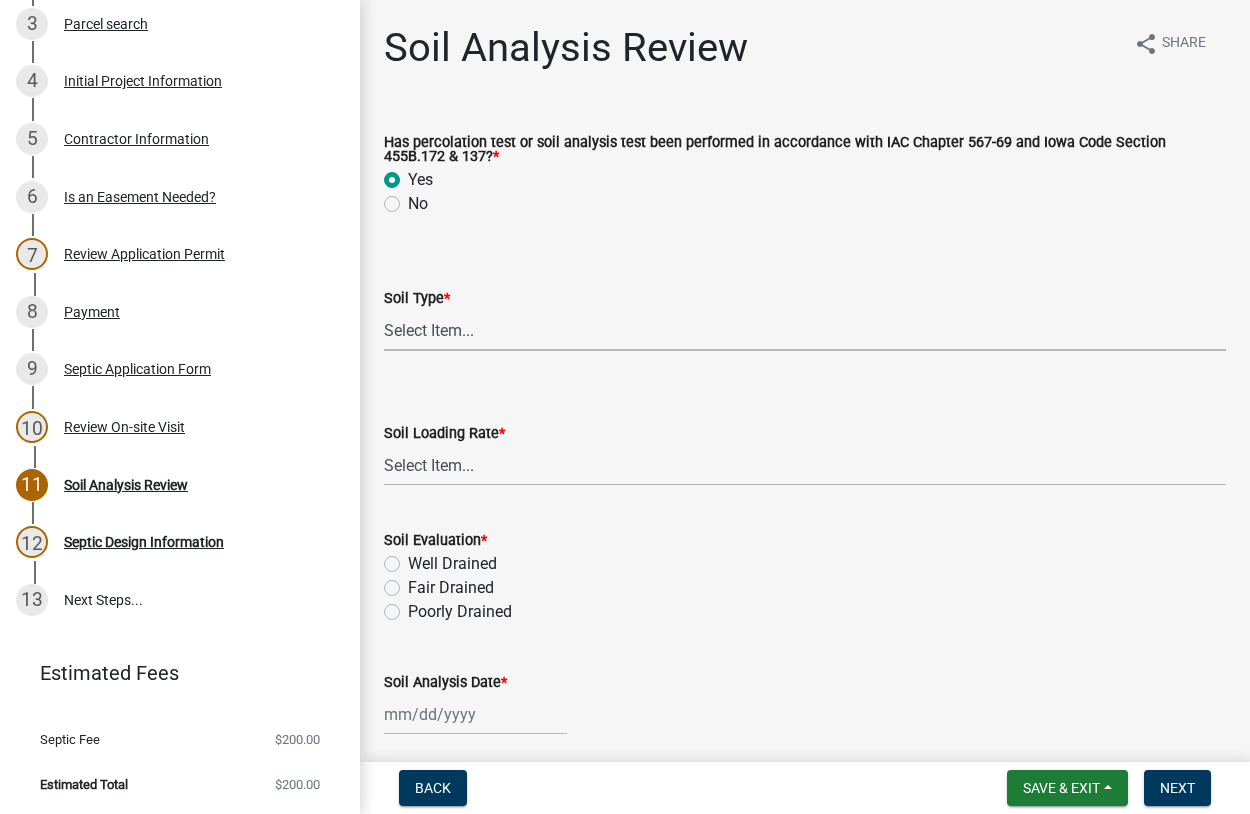 click on "Select Item...   Course Sand and Gravel   Medium Sands   Fine Sands   Very Fine Sands   Sandy Loam   Loam   Silty Loam   Clay Loam   Silty Clay Loam   Clay" at bounding box center (805, 330) 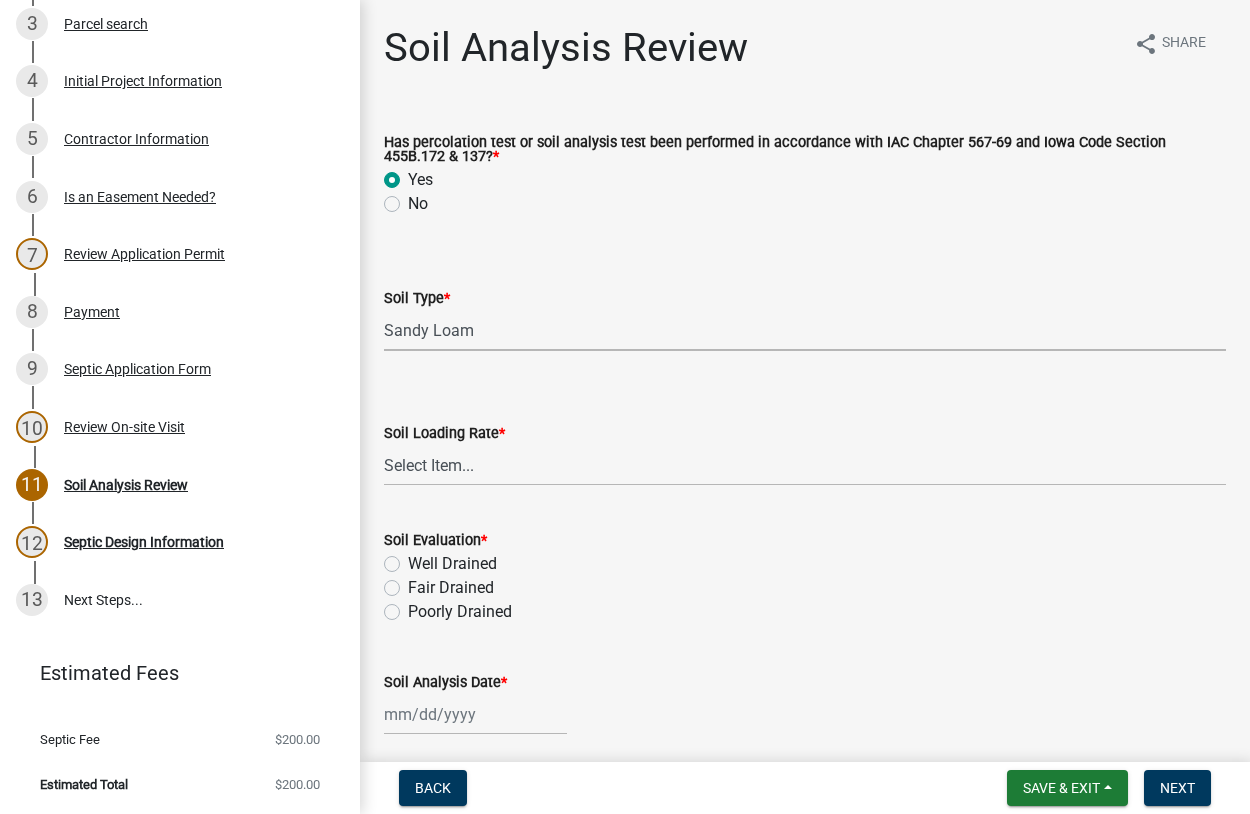 click on "Sandy Loam" at bounding box center (0, 0) 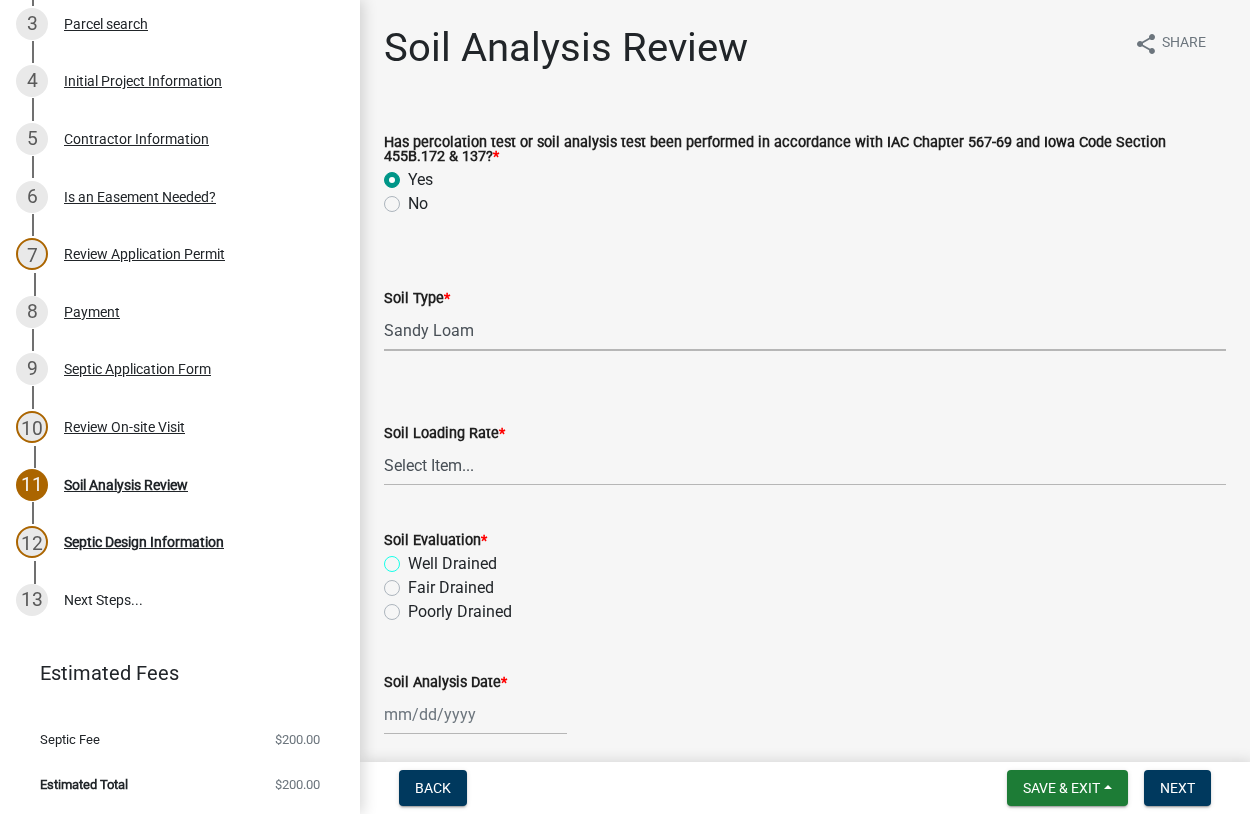 click on "Well Drained" at bounding box center [414, 558] 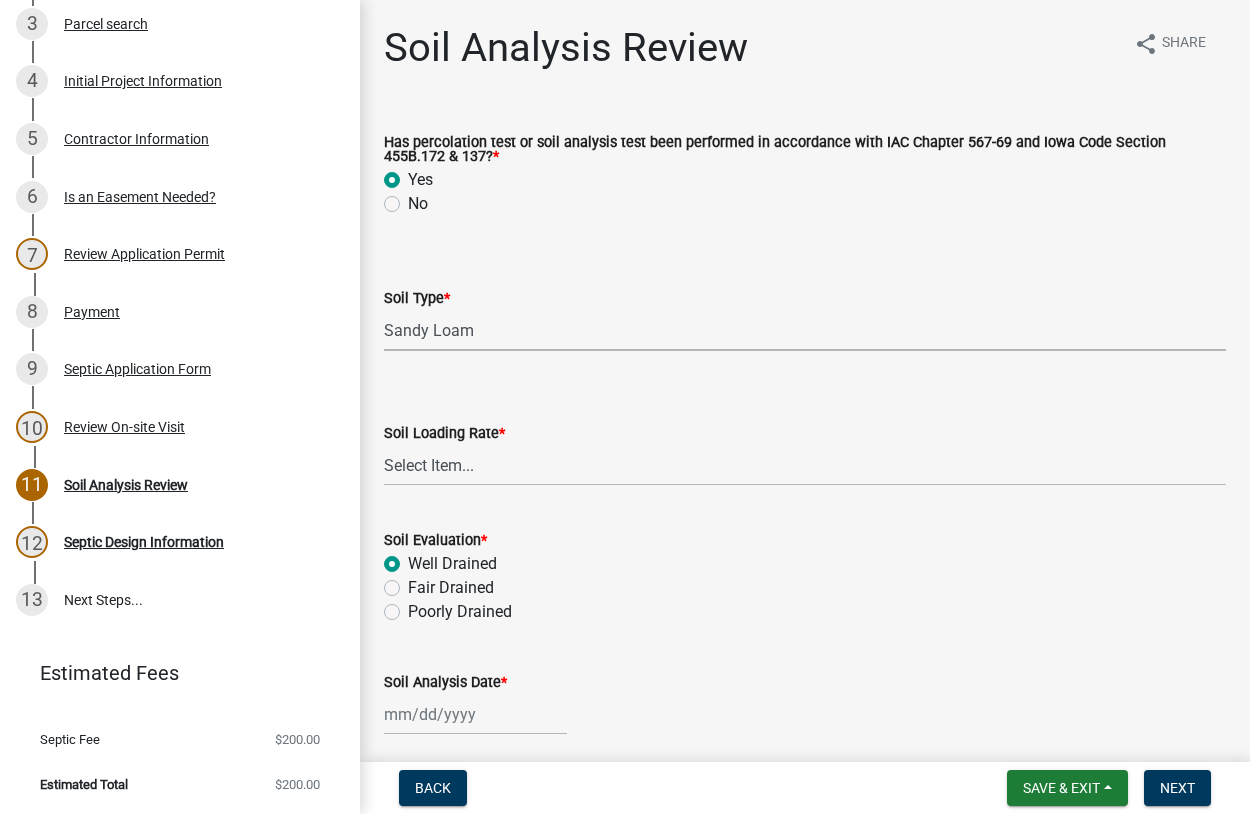 radio on "true" 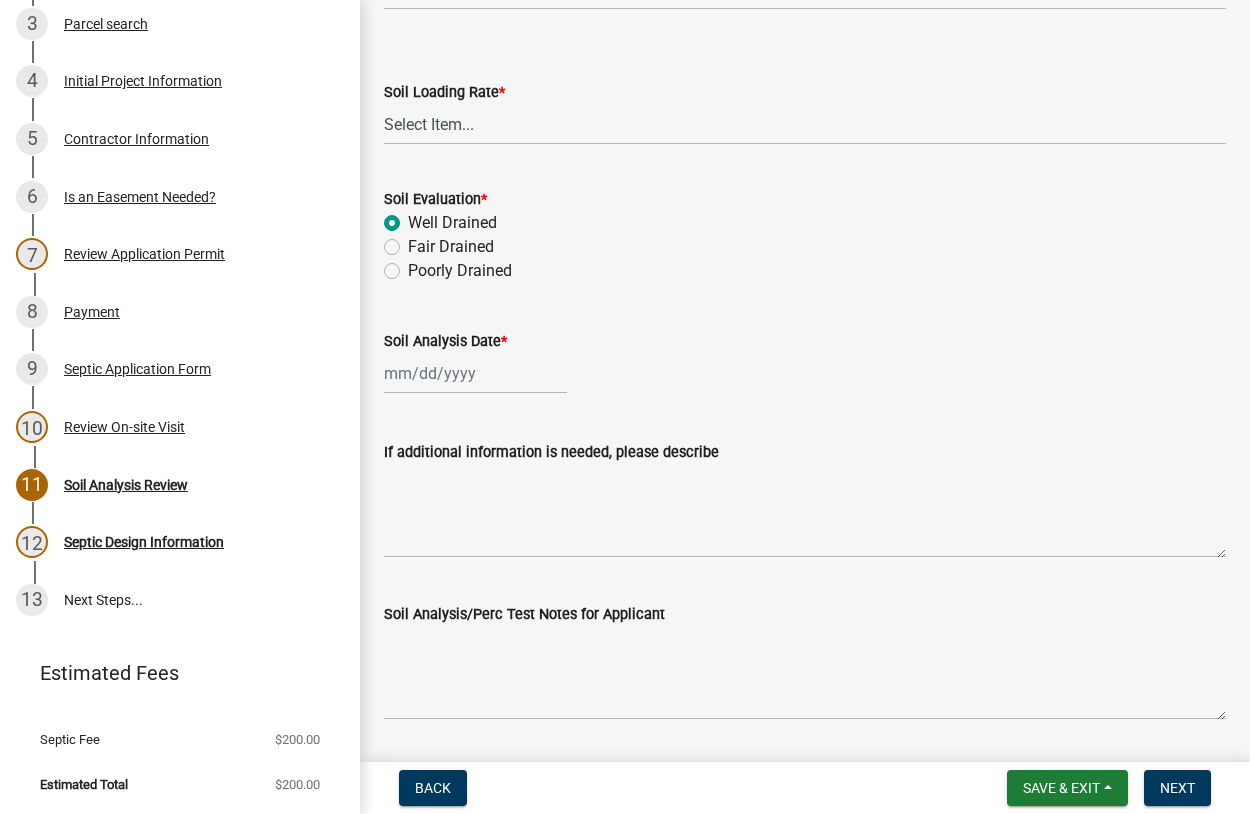 scroll, scrollTop: 342, scrollLeft: 0, axis: vertical 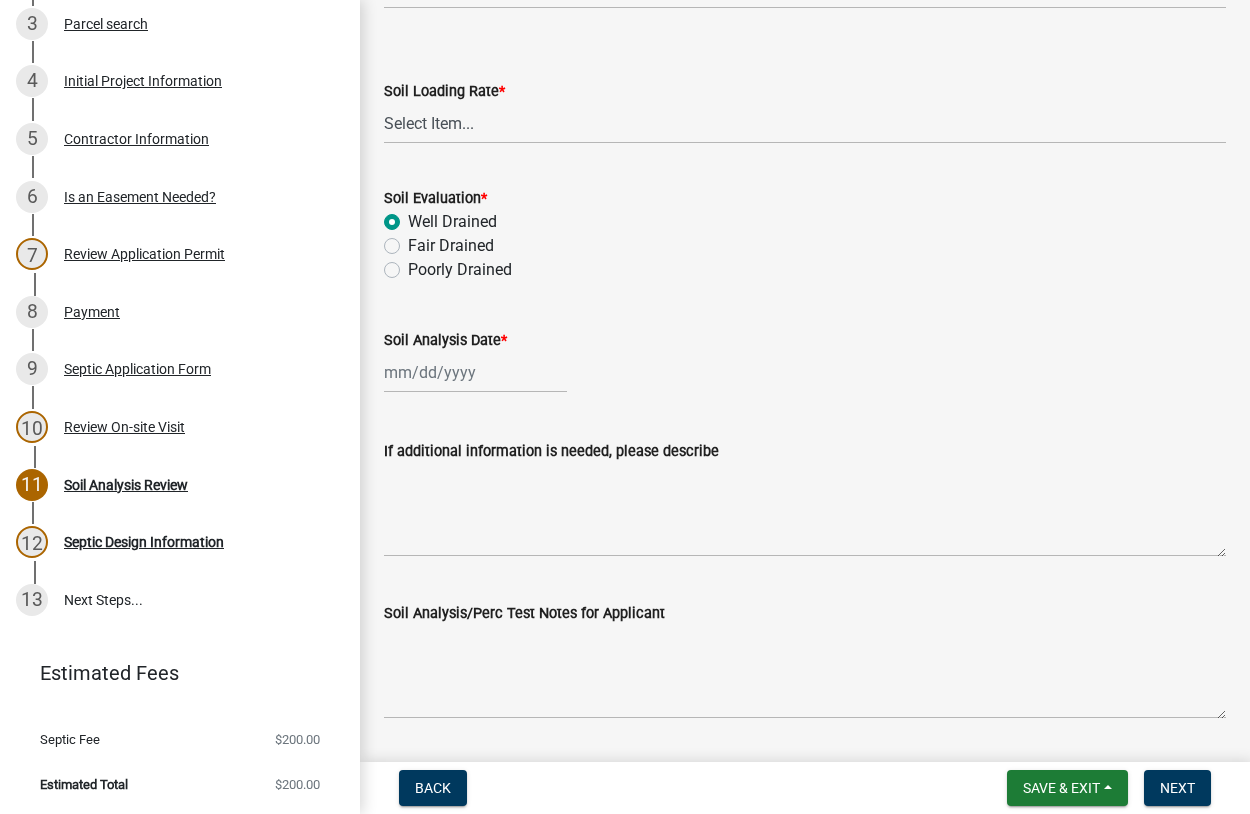 click on "Soil Analysis Date  *" at bounding box center (475, 372) 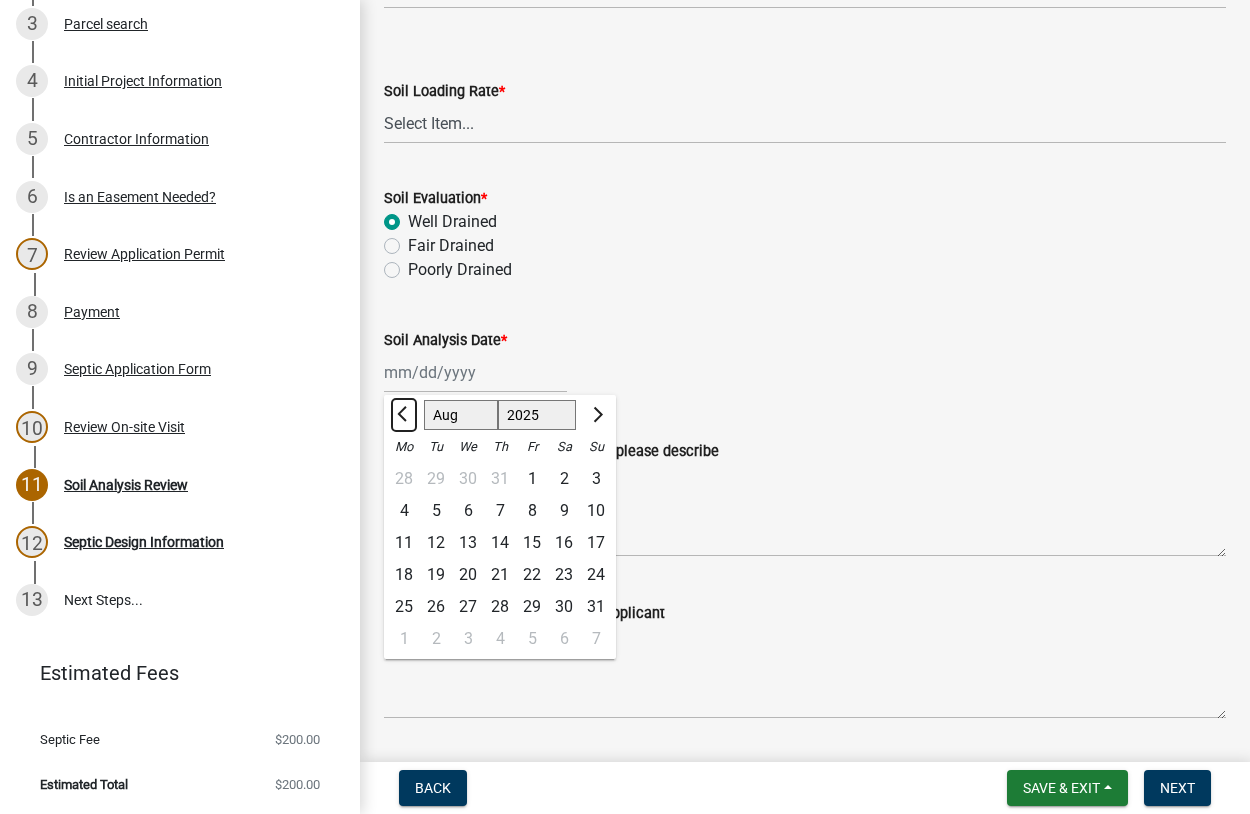 click 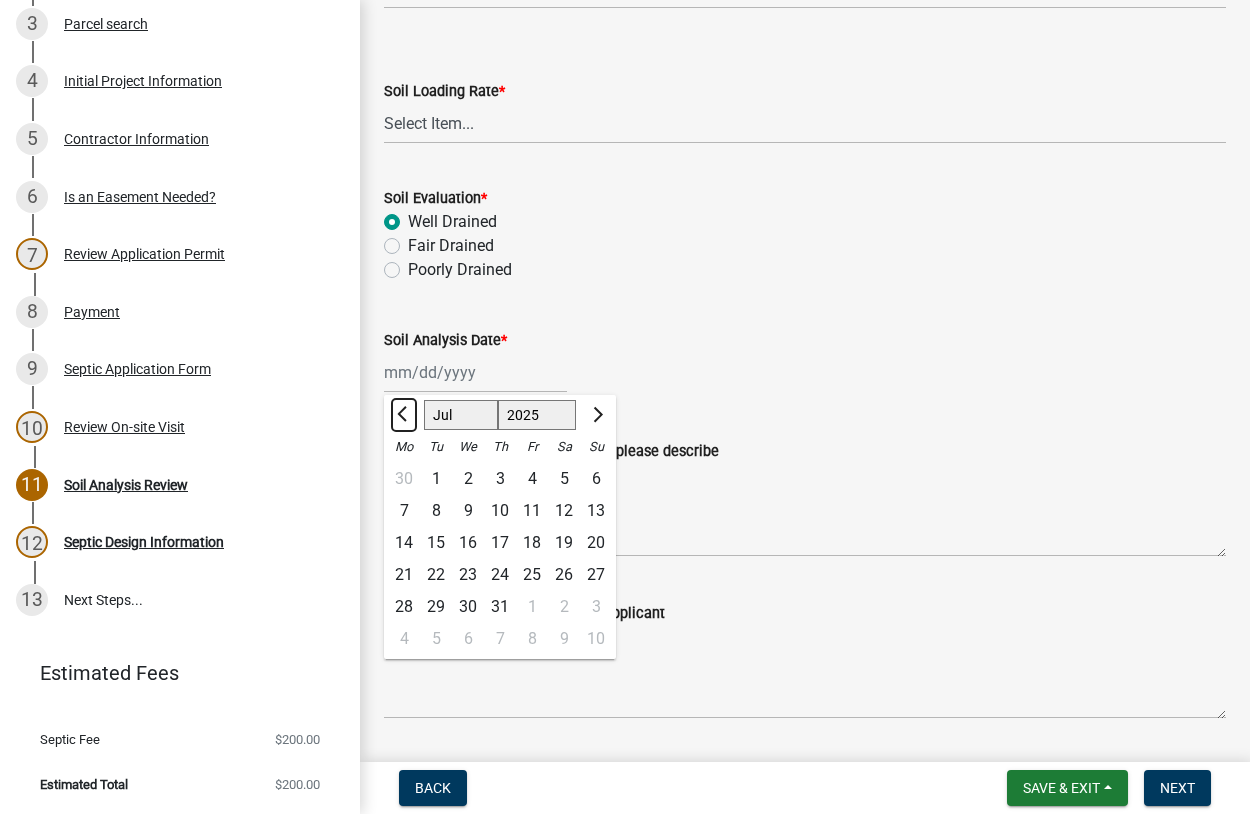 click 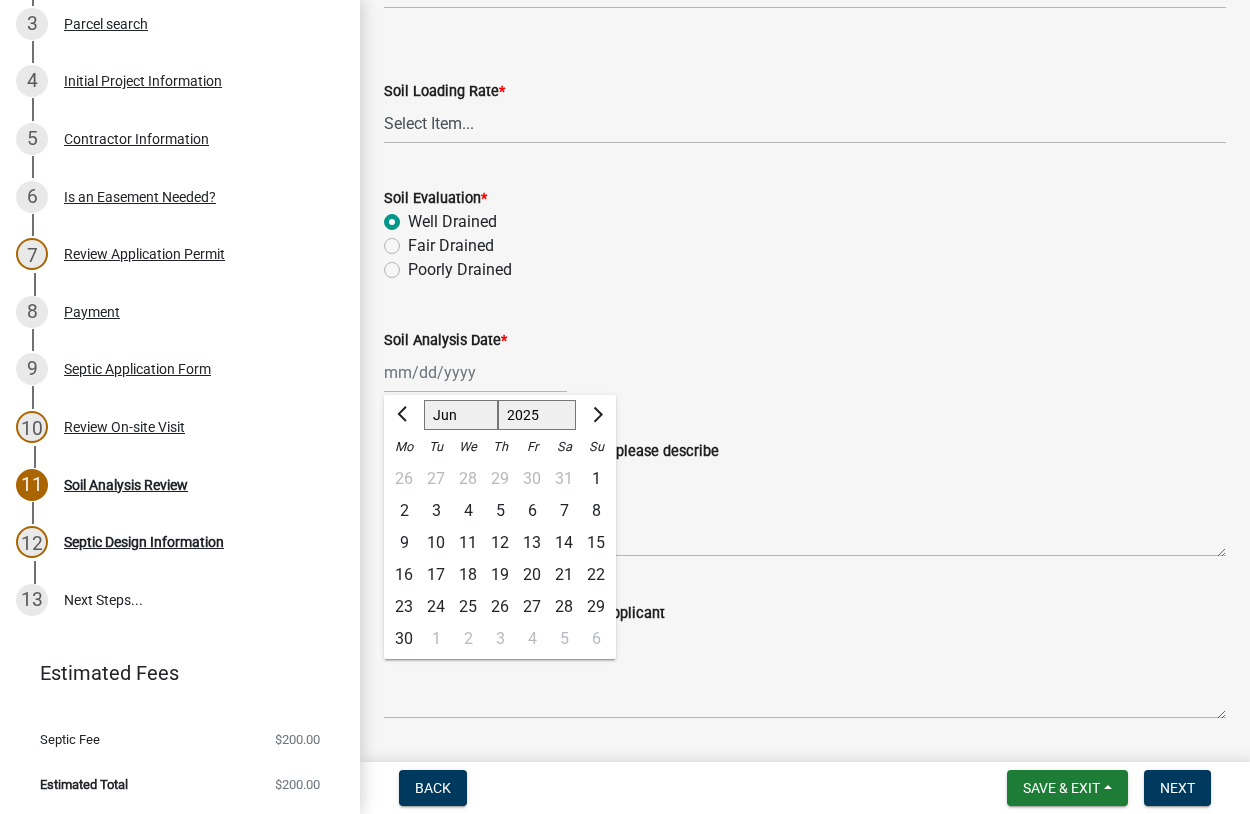click on "25" 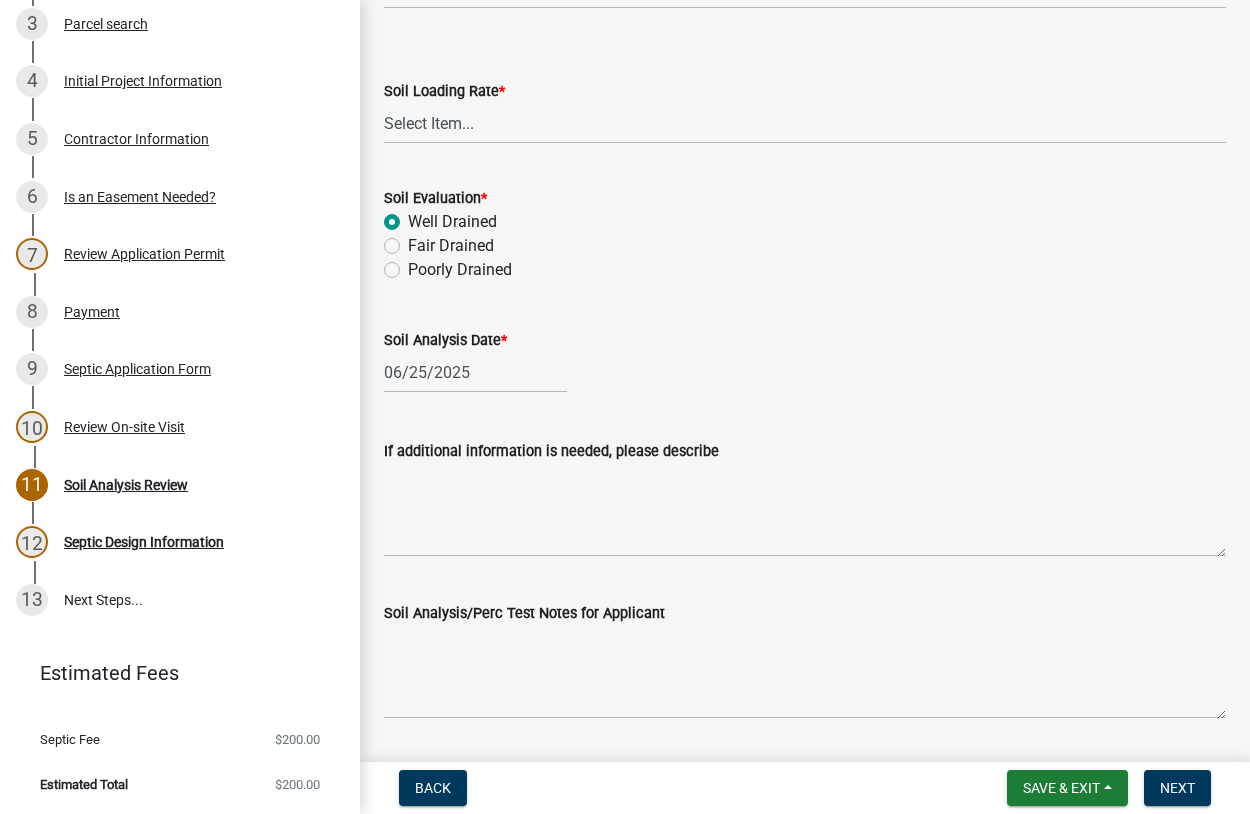 scroll, scrollTop: 402, scrollLeft: 0, axis: vertical 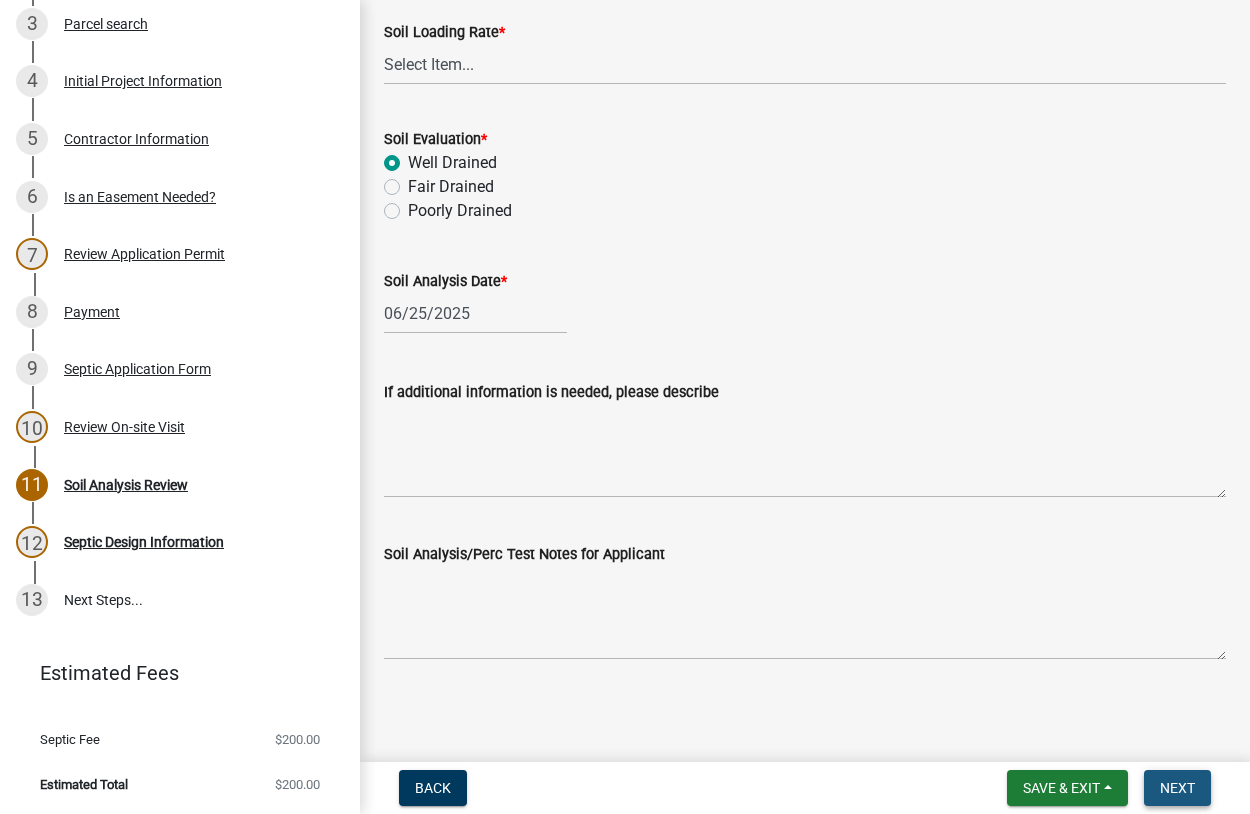 drag, startPoint x: 1173, startPoint y: 788, endPoint x: 1172, endPoint y: 776, distance: 12.0415945 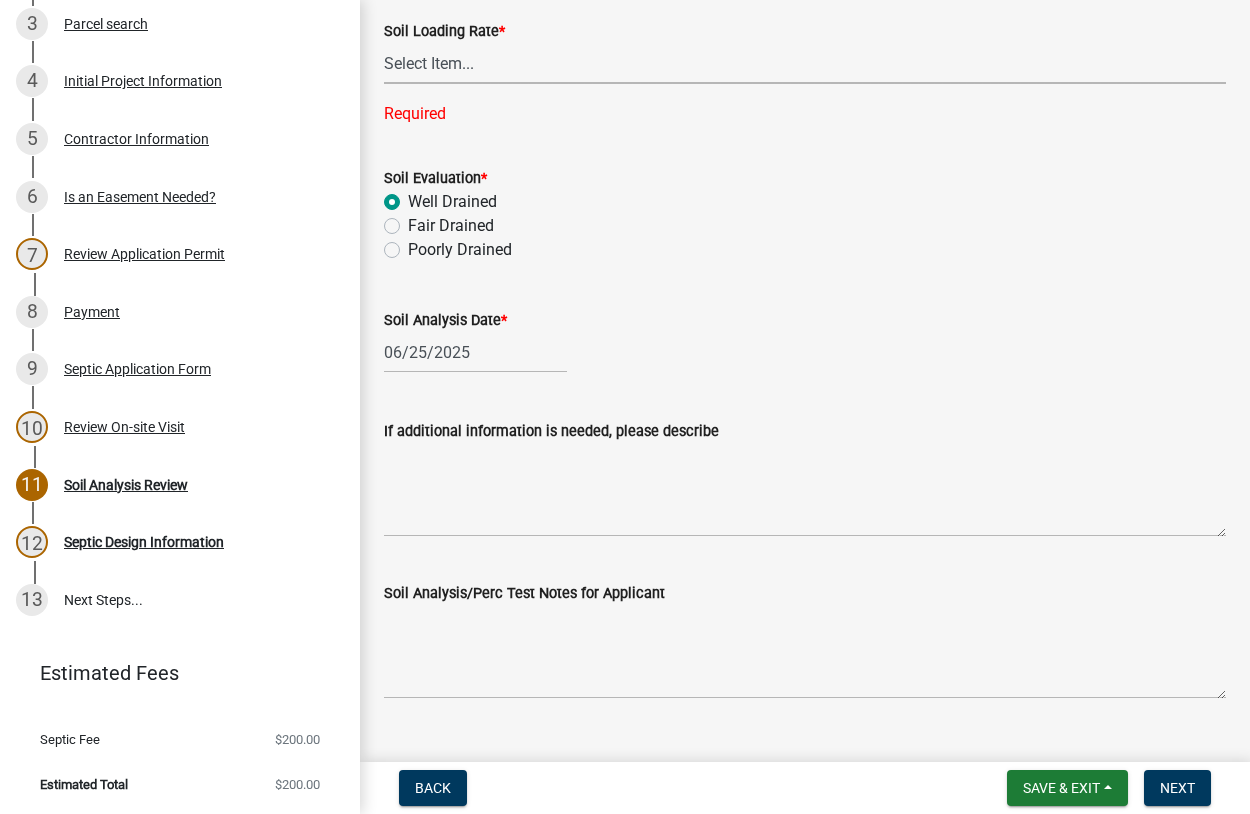 click on "Select Item...   0.1   0.1+   0.2   0.2+   0.3   0.3+   0.4   0.4+   0.5   0.5+   0.6   0.6+   0.7   0.7+   0.8   0.8+   0.9   0.9+   1.0   1.0+   1.1   1.1+   1.2   1.2+" at bounding box center [805, 63] 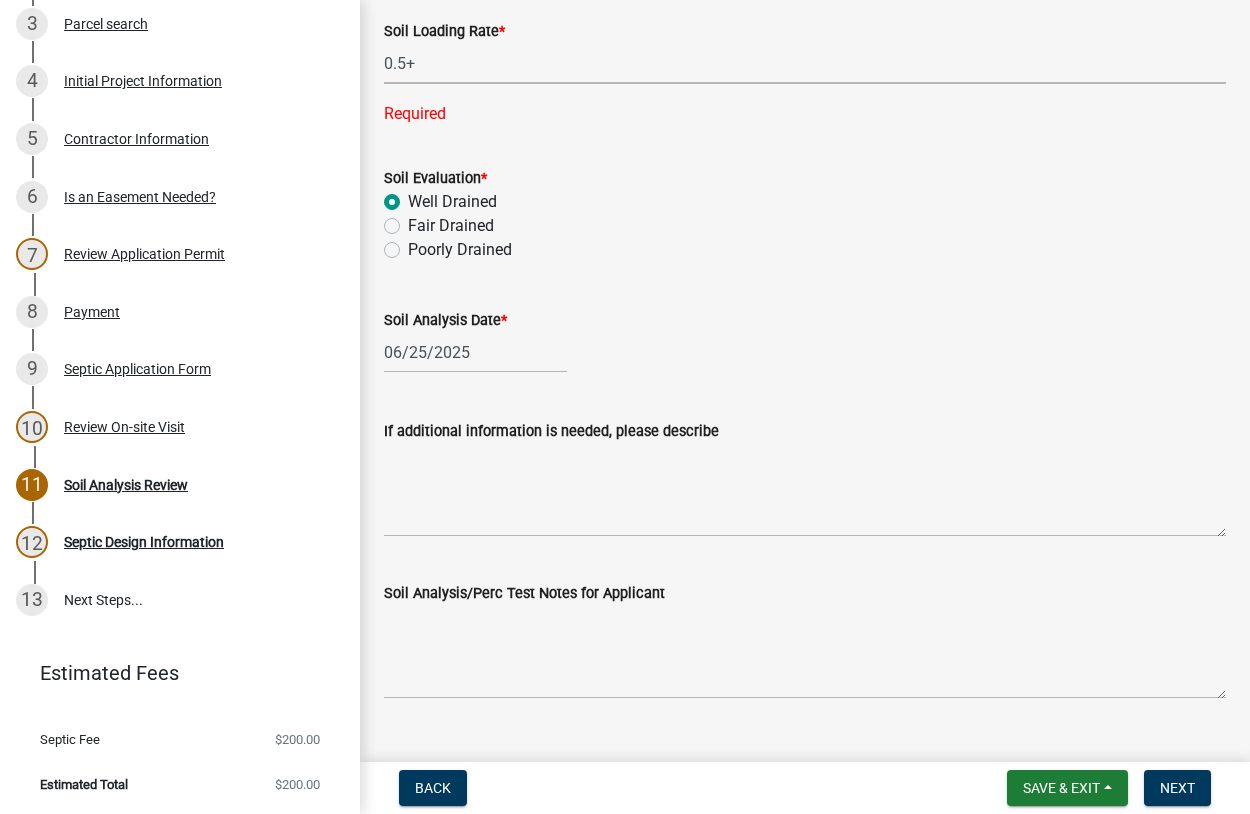 click on "0.5+" at bounding box center (0, 0) 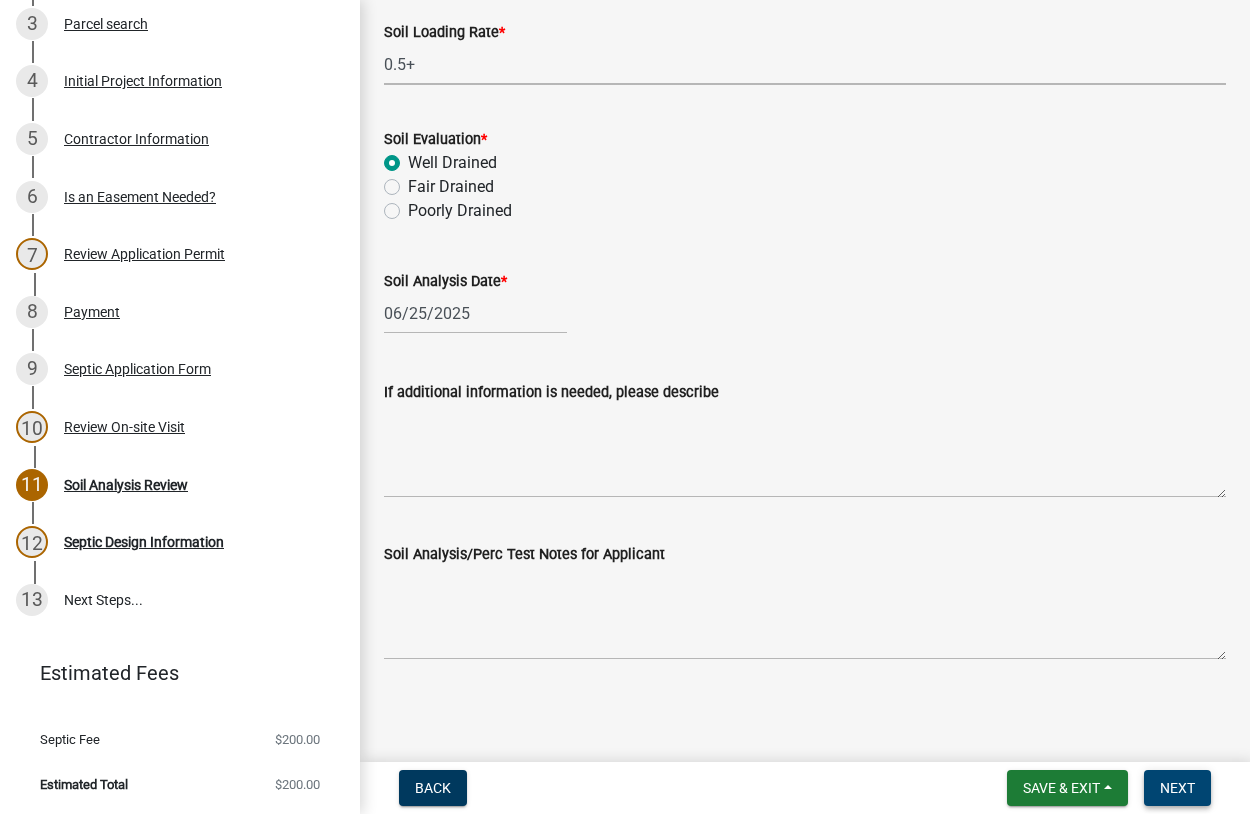 click on "Next" at bounding box center [1177, 788] 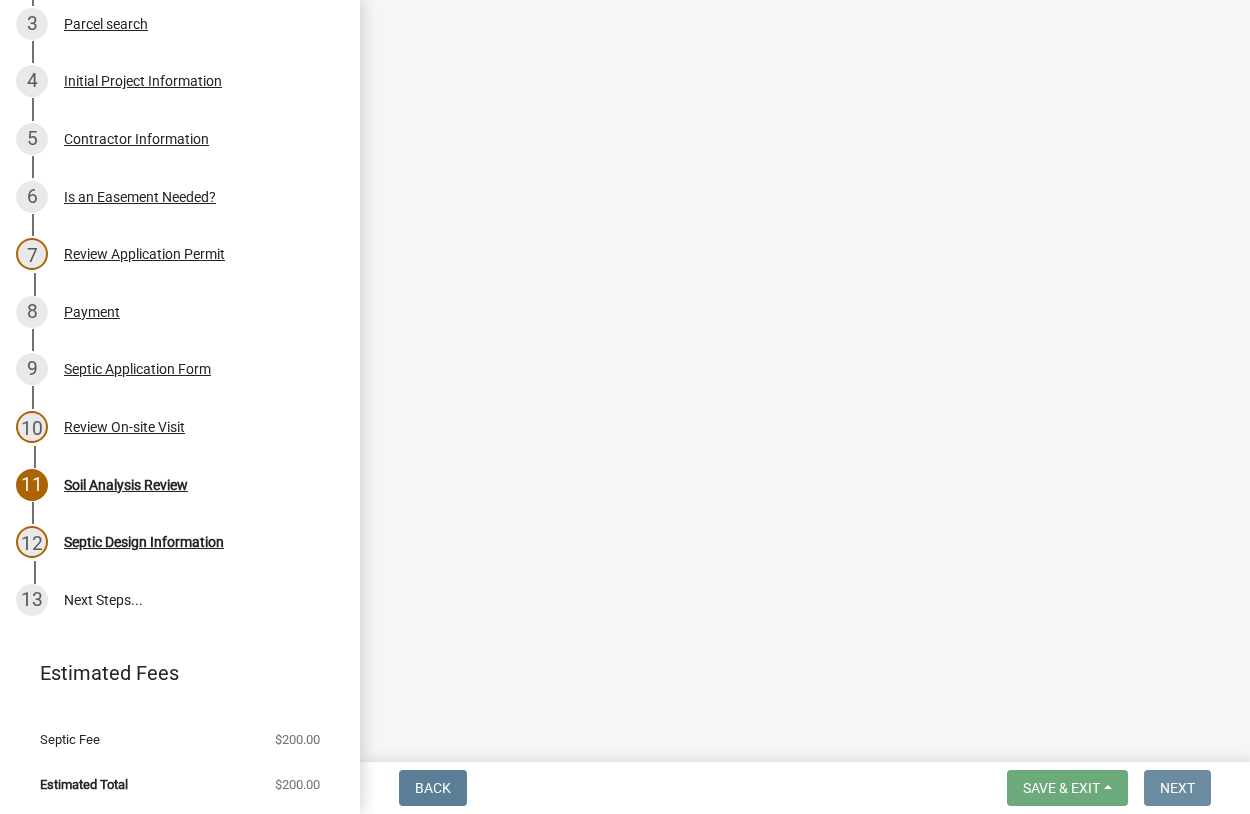 scroll, scrollTop: 0, scrollLeft: 0, axis: both 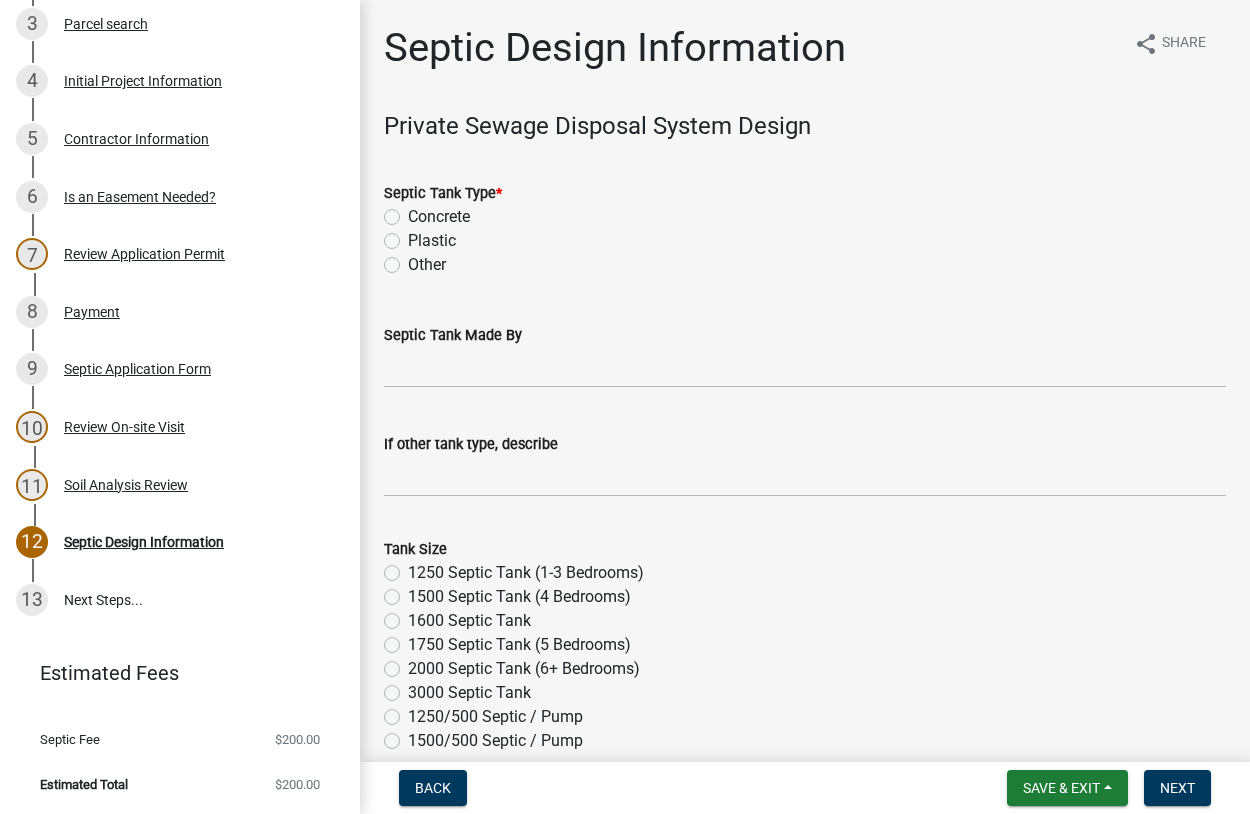 click on "Concrete" 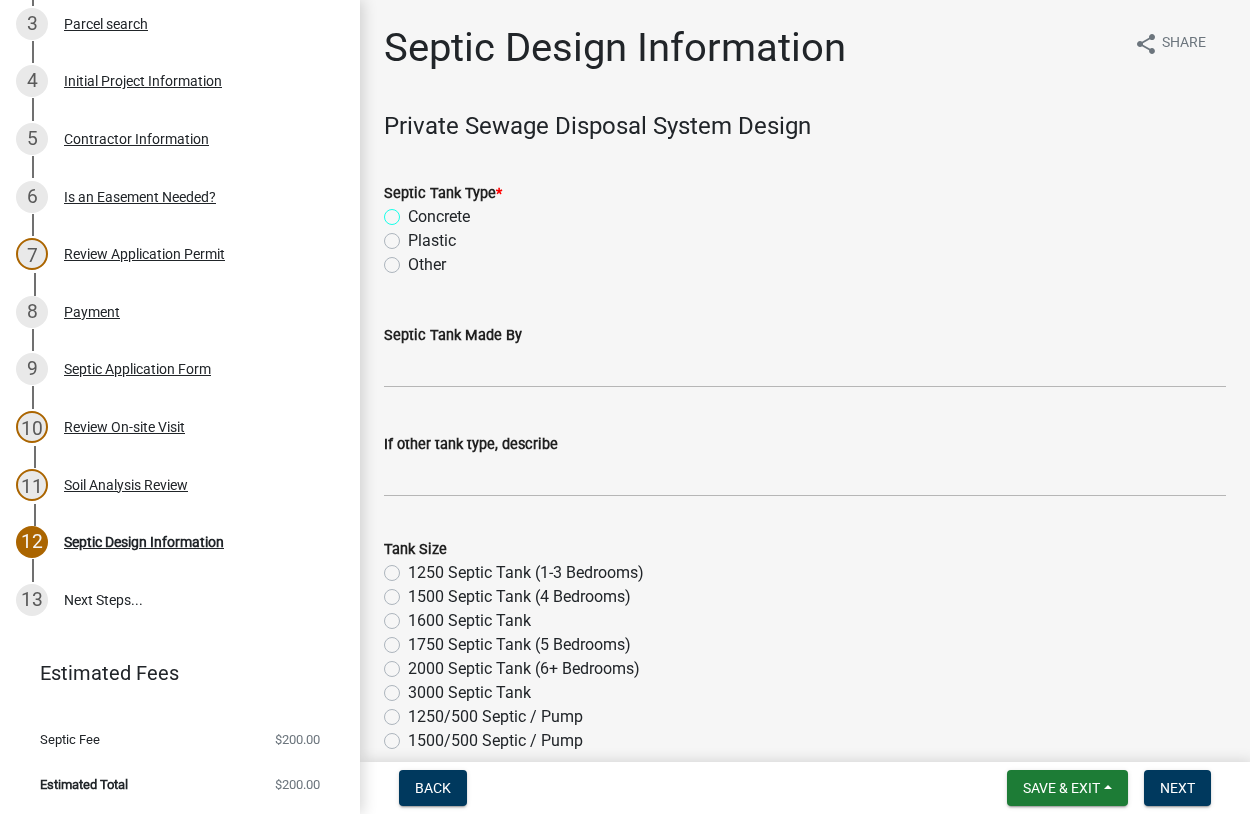 click on "Concrete" at bounding box center (414, 211) 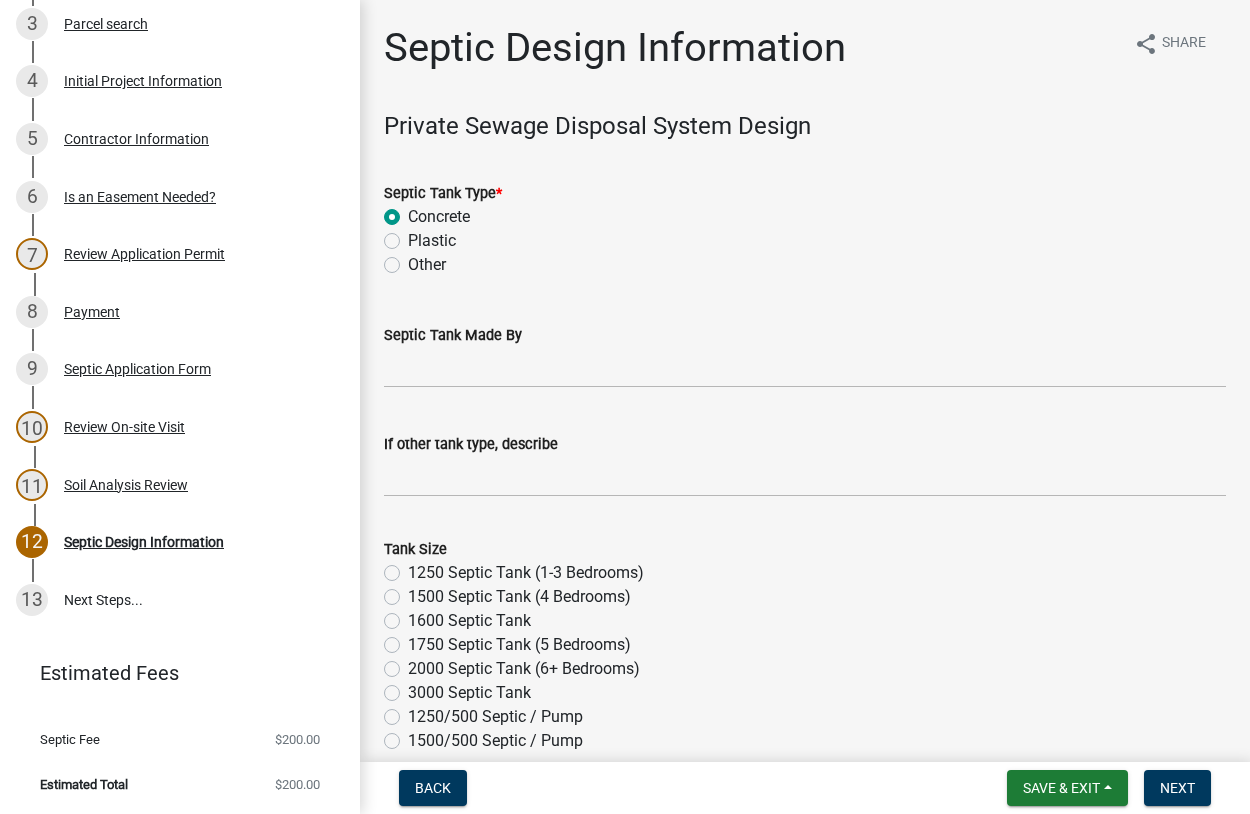 radio on "true" 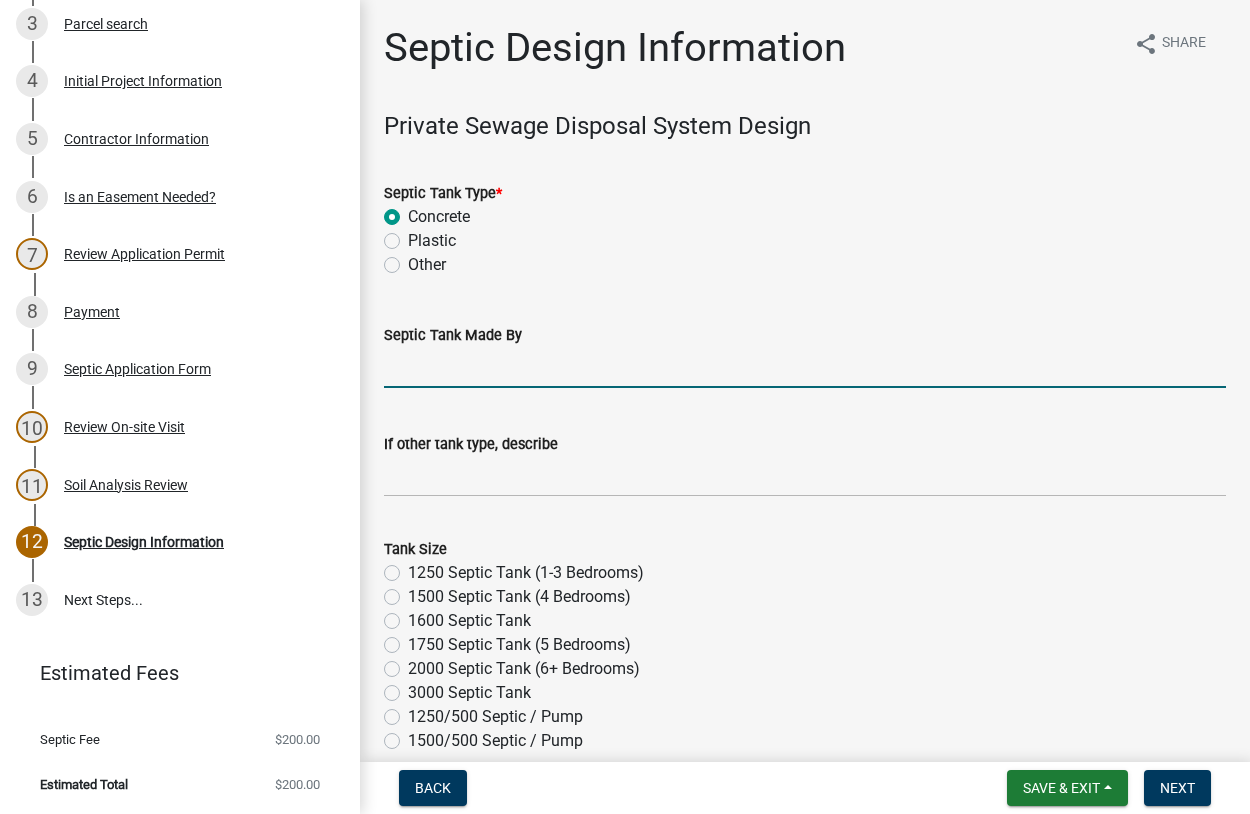 click on "Septic Tank Made By" at bounding box center (805, 367) 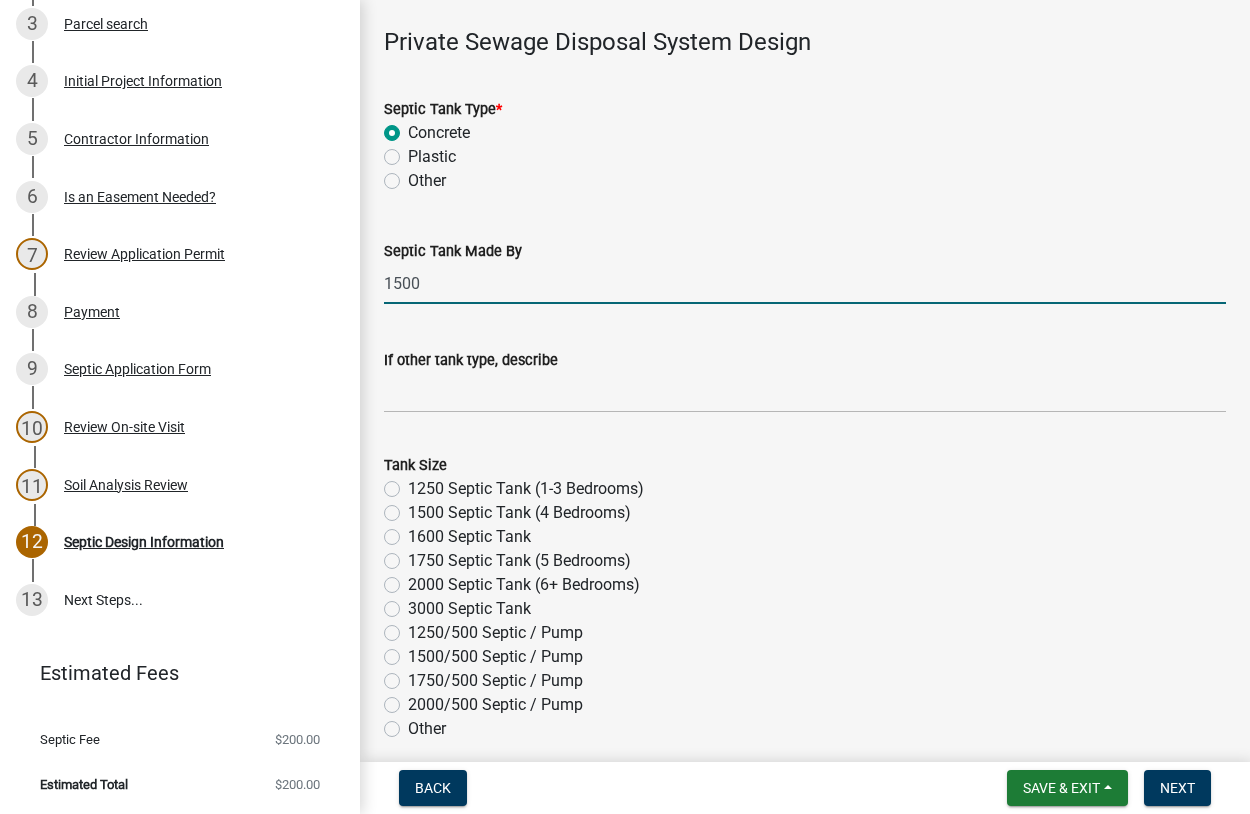scroll, scrollTop: 228, scrollLeft: 0, axis: vertical 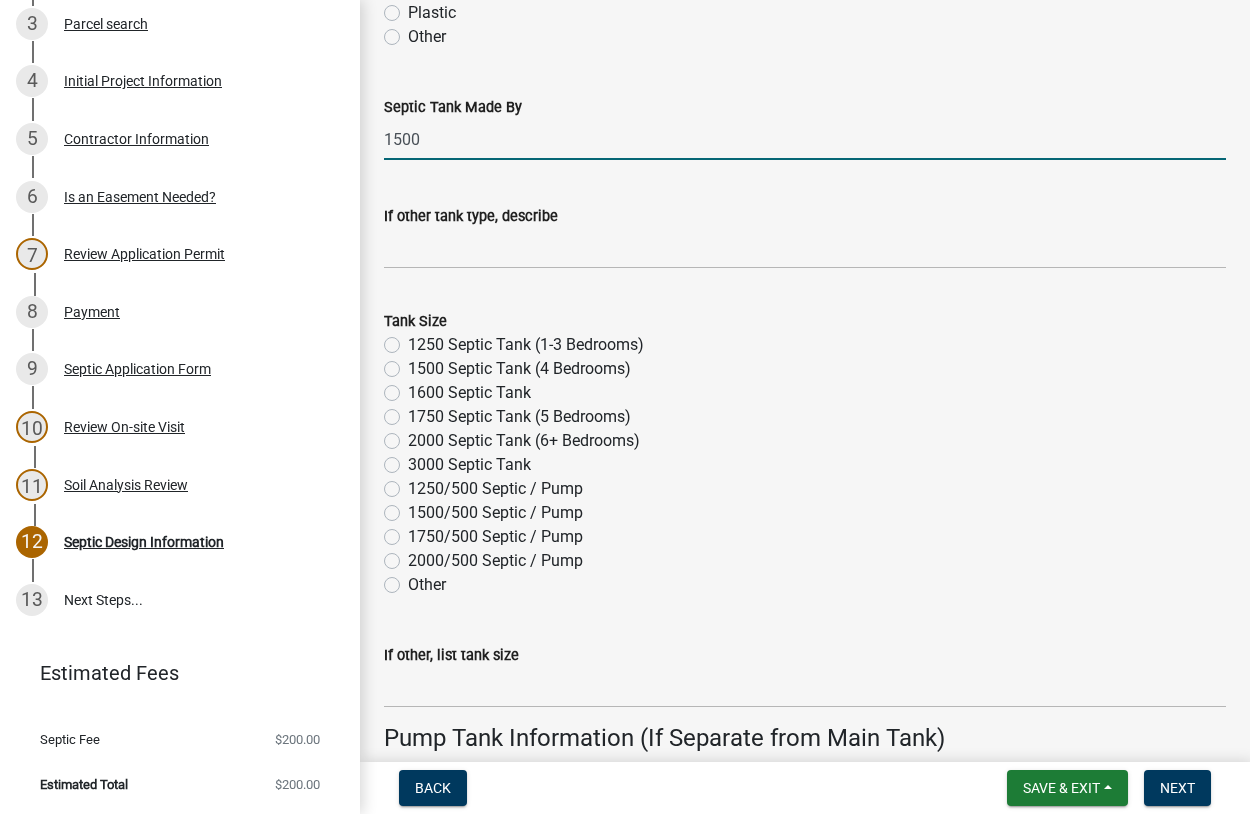 type on "1500" 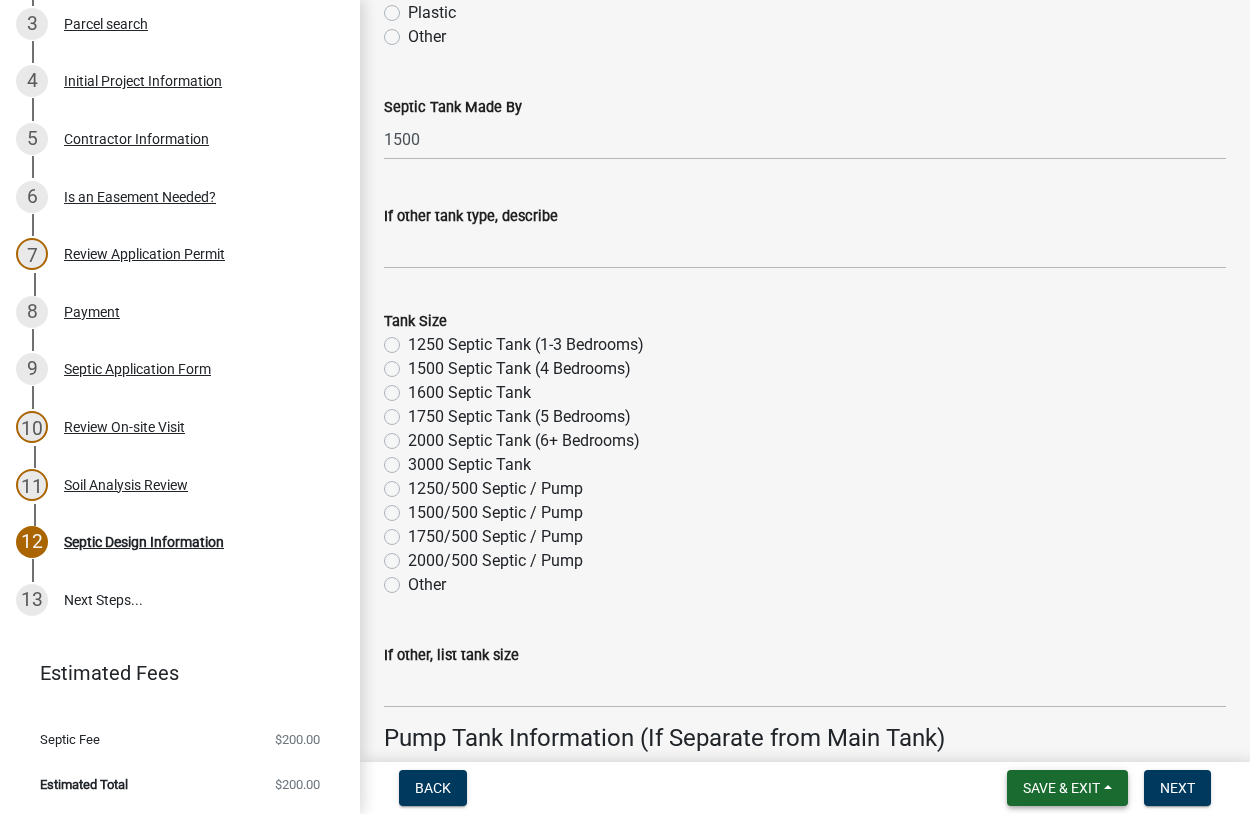 click on "Save & Exit" at bounding box center (1061, 788) 